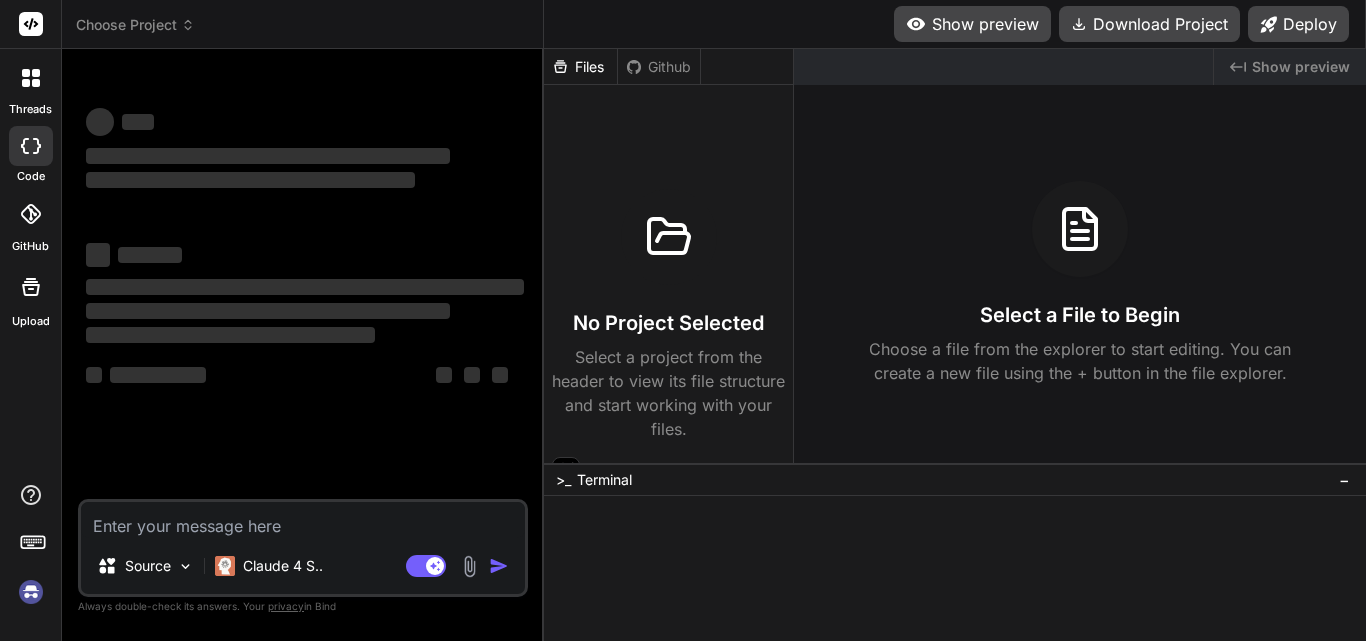scroll, scrollTop: 0, scrollLeft: 0, axis: both 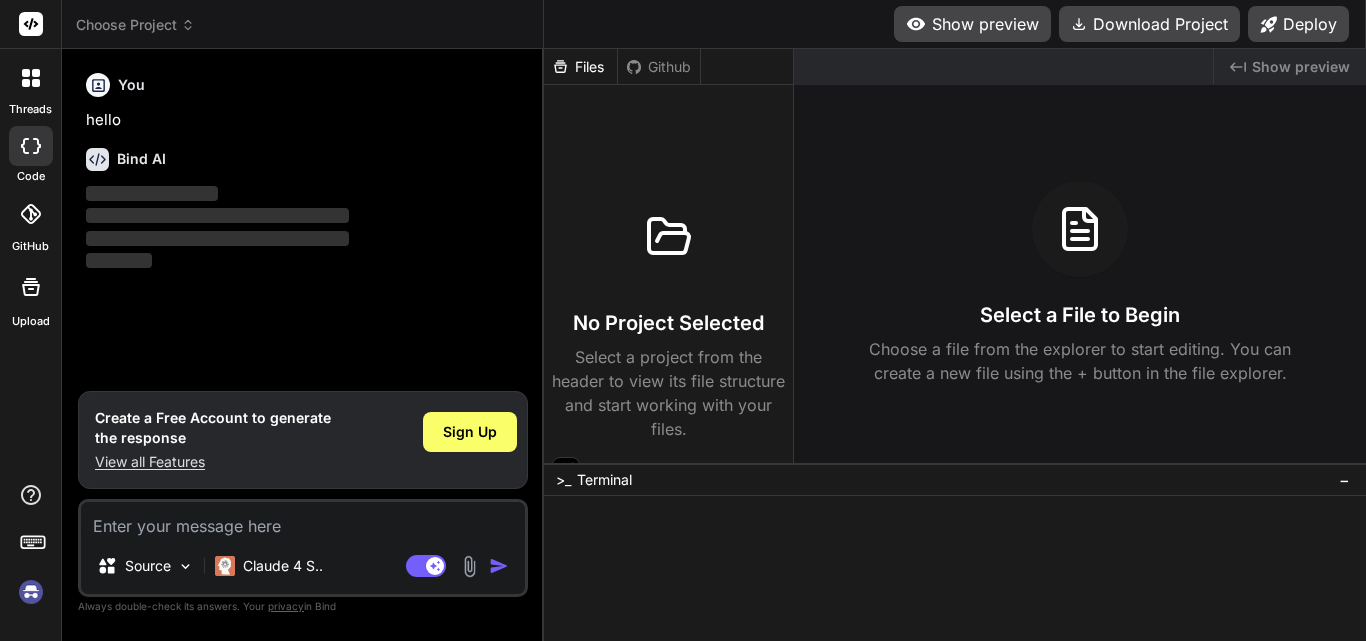type on "x" 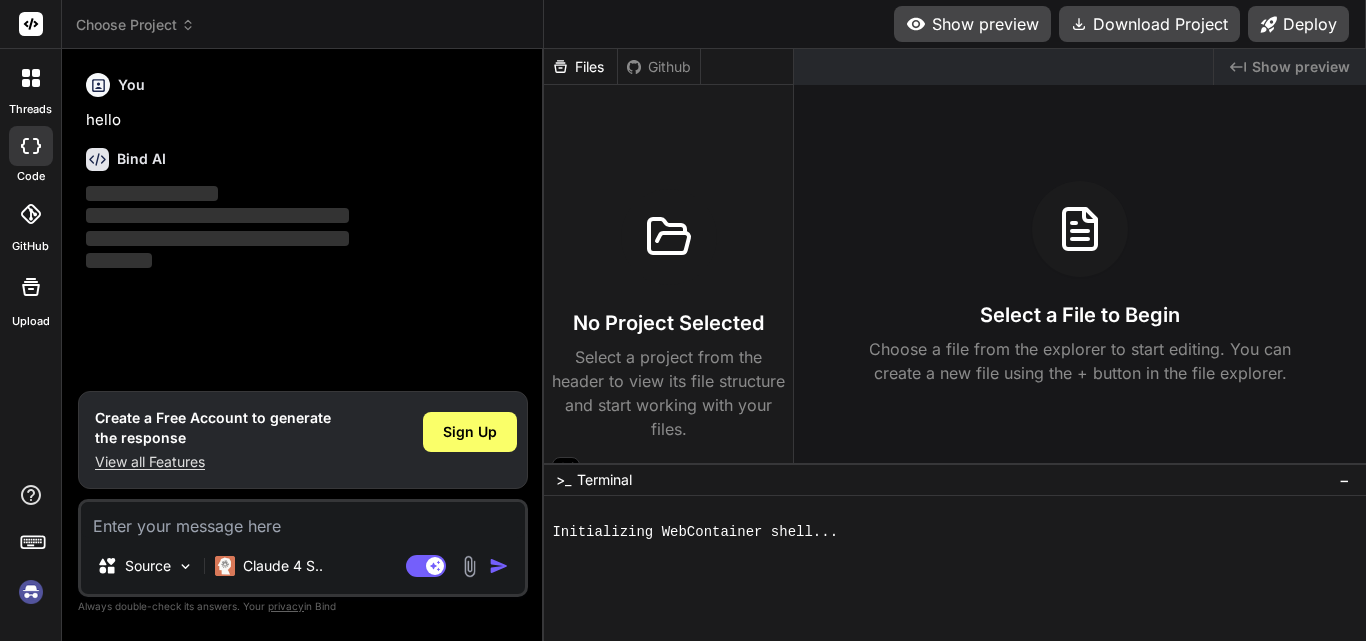 click at bounding box center (303, 520) 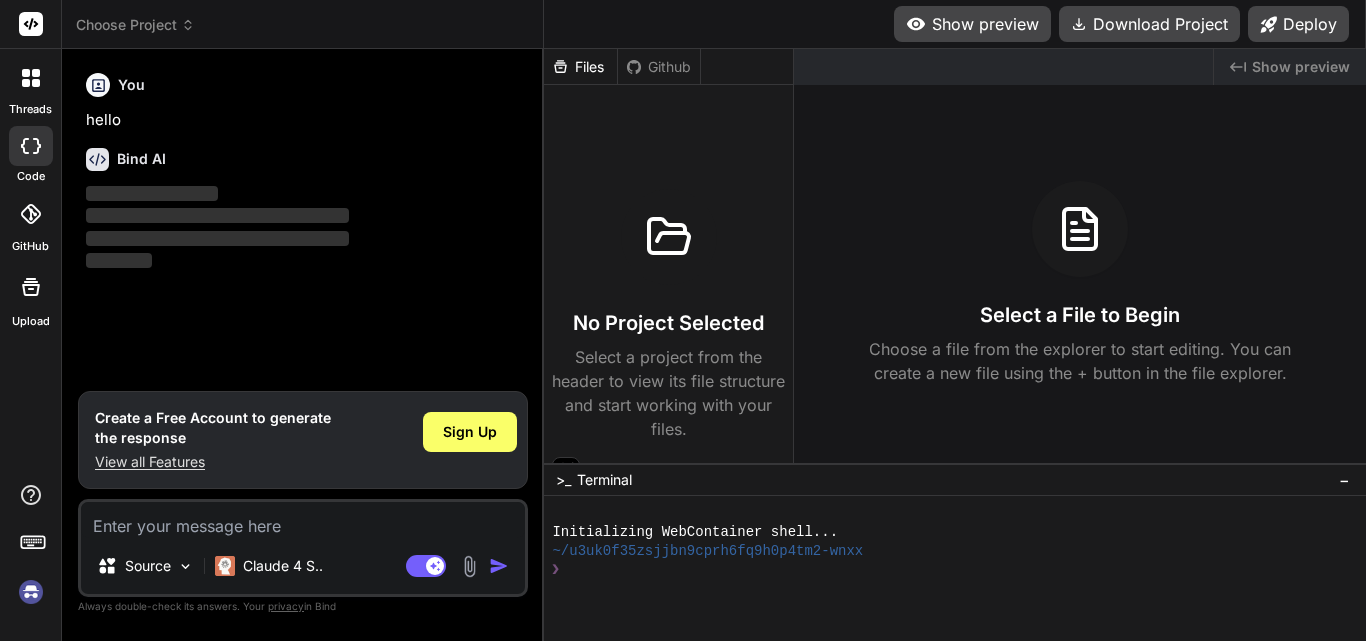 type on "function GetAccountSearchUnAttached() {
$('#txt_ucCRMCall_UnAttached_find').dxTextBox({
placeholder: 'Search...',
label: "Find",
labelMode: "static",
inputAttr: { 'id': 'accountsearchtxt' },
mode: "search",
onEnterKey: function (e) {
<div class="spinner-border" role="status">
<span class="visually-hidden">Loading...</span>
</div>
let AccountType = $("#hdnAccountType").val();
let callurl = '/CRM/AccountSearch';
if ($("#hdn_VMSIISDebug") != undefined || $("#hdn_VMSIISDebug") != null) {
if ($("#hdn_VMSIISDebug").val() != undefined || $("#hdn_VMSIISDebug").val() != null) {
if ($("#hdn_VMSIISDebug").val() != "") {..." 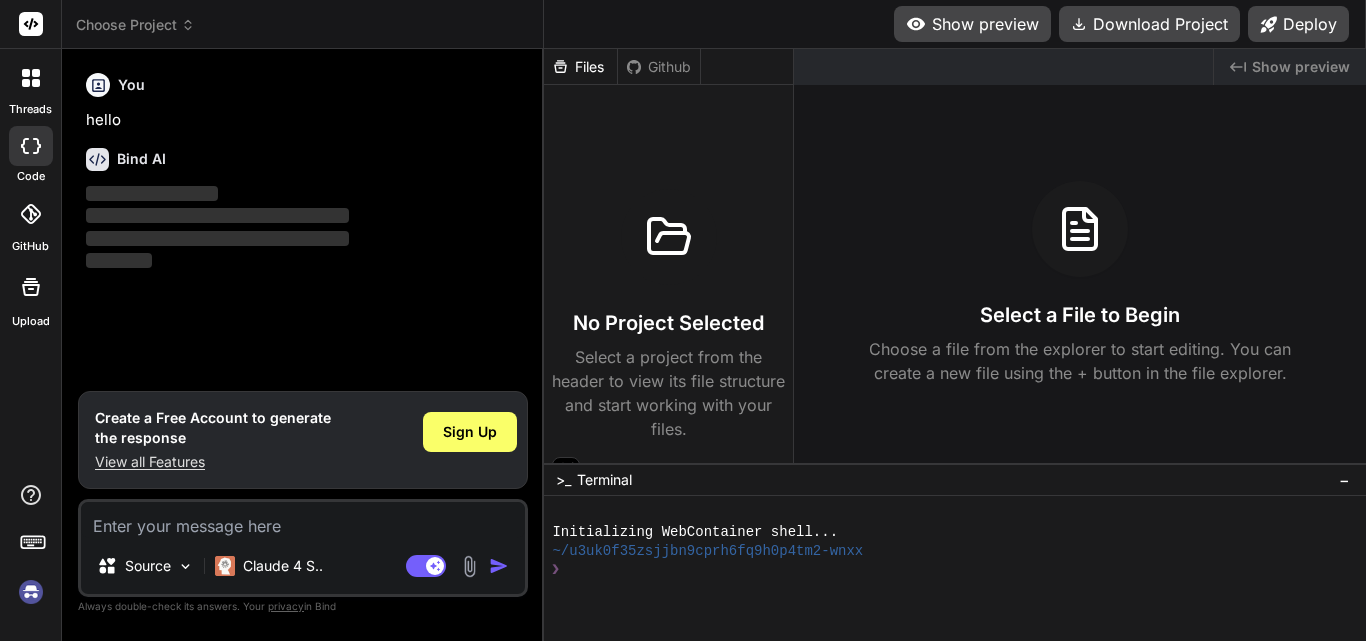 type on "x" 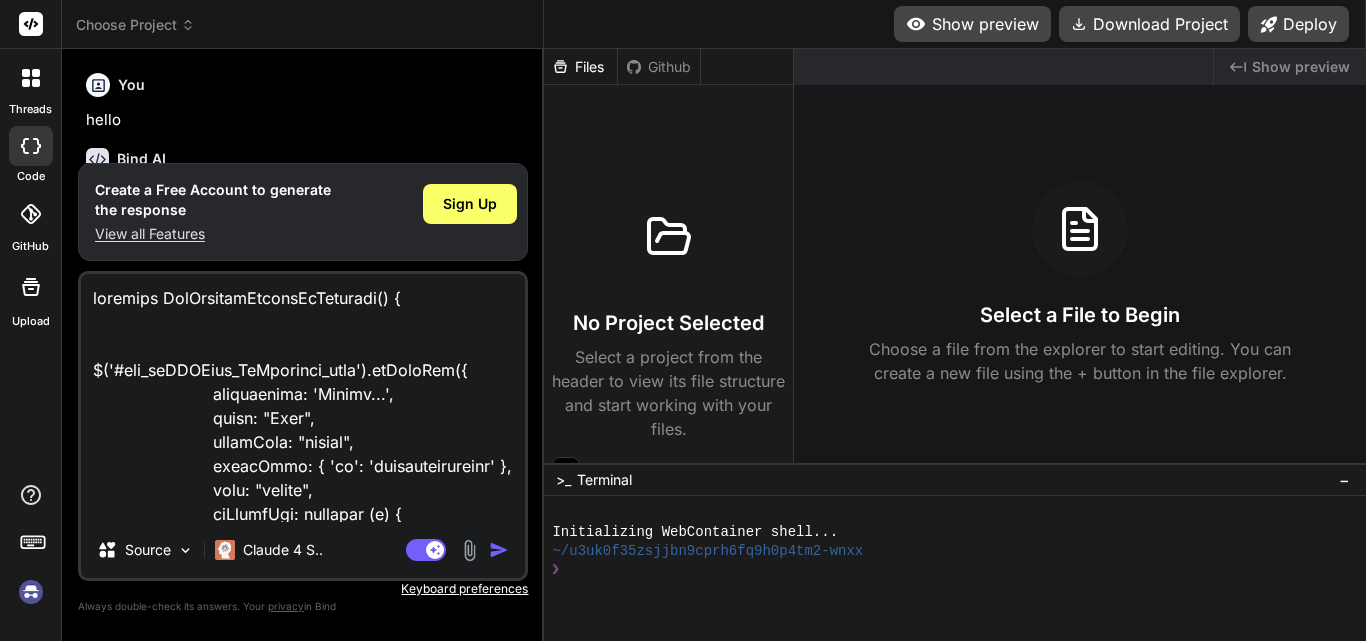 scroll, scrollTop: 4778, scrollLeft: 0, axis: vertical 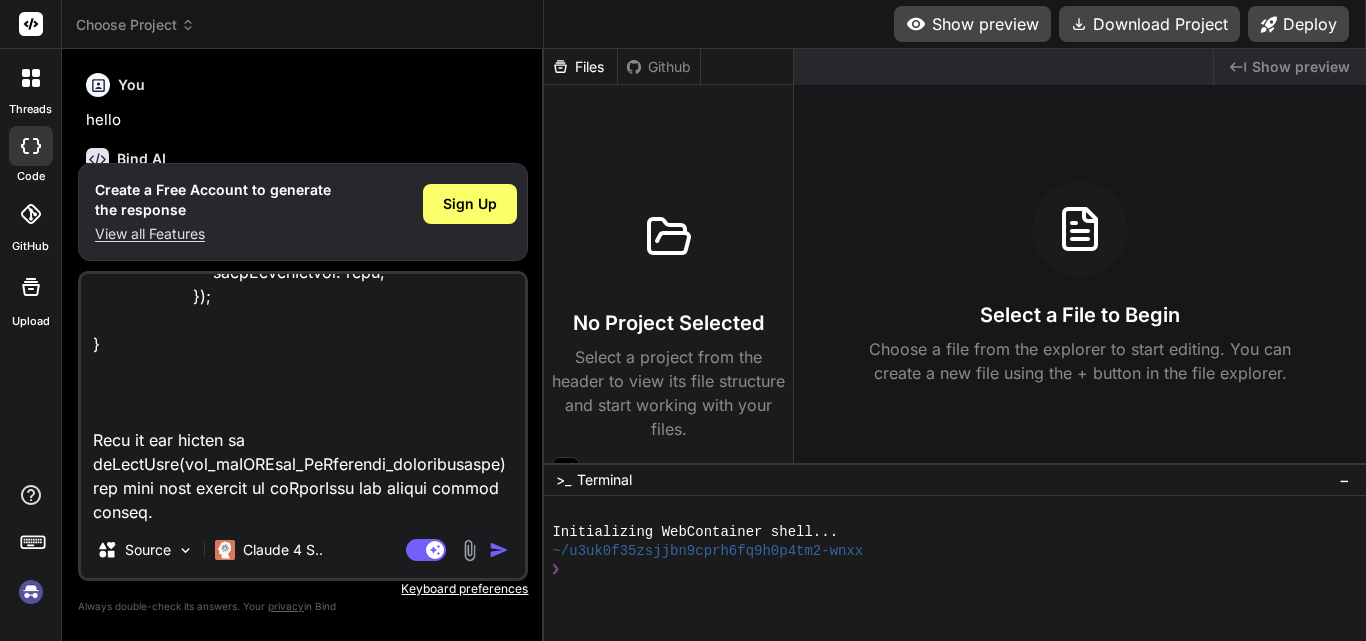 type on "function GetAccountSearchUnAttached() {
$('#txt_ucCRMCall_UnAttached_find').dxTextBox({
placeholder: 'Search...',
label: "Find",
labelMode: "static",
inputAttr: { 'id': 'accountsearchtxt' },
mode: "search",
onEnterKey: function (e) {
<div class="spinner-border" role="status">
<span class="visually-hidden">Loading...</span>
</div>
let AccountType = $("#hdnAccountType").val();
let callurl = '/CRM/AccountSearch';
if ($("#hdn_VMSIISDebug") != undefined || $("#hdn_VMSIISDebug") != null) {
if ($("#hdn_VMSIISDebug").val() != undefined || $("#hdn_VMSIISDebug").val() != null) {
if ($("#hdn_VMSIISDebug").val() != "") {..." 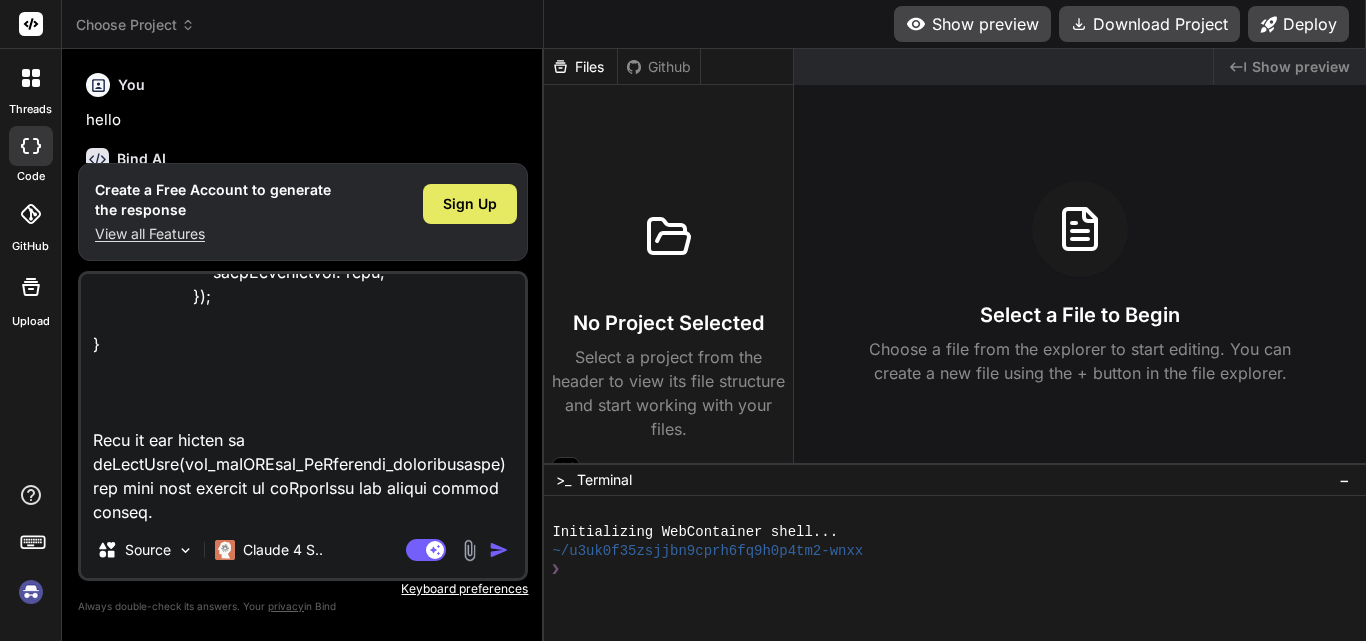 click on "Sign Up" at bounding box center (470, 204) 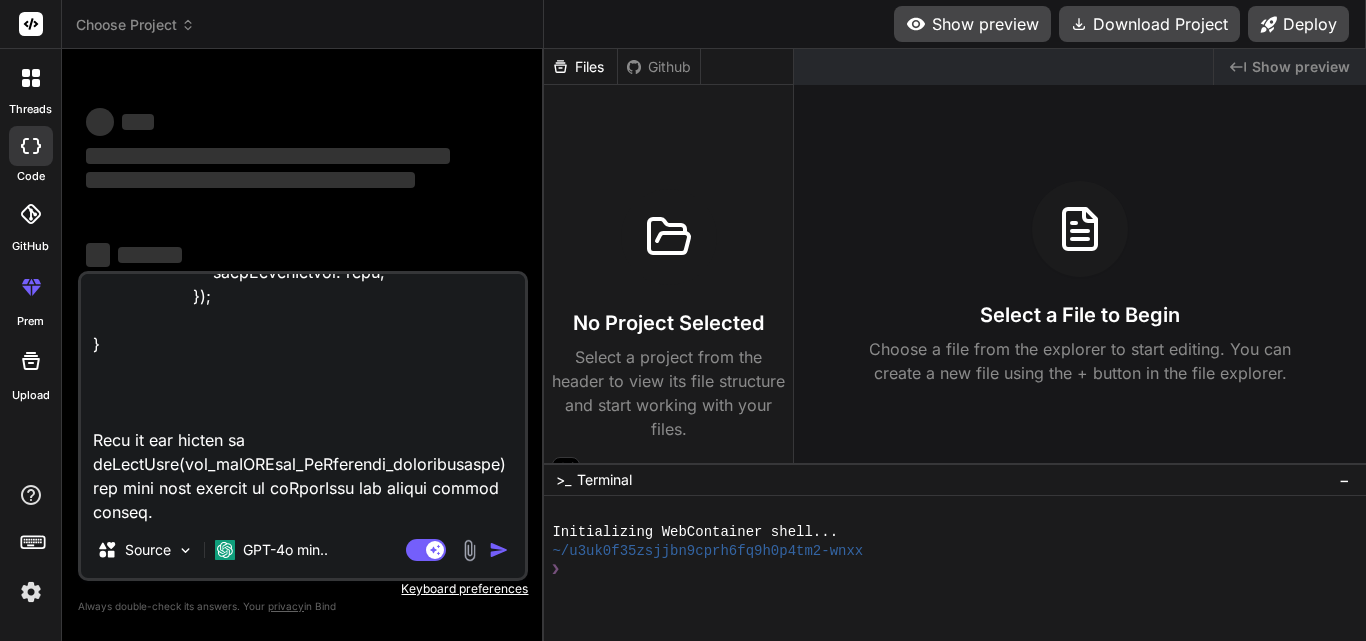 scroll, scrollTop: 38, scrollLeft: 0, axis: vertical 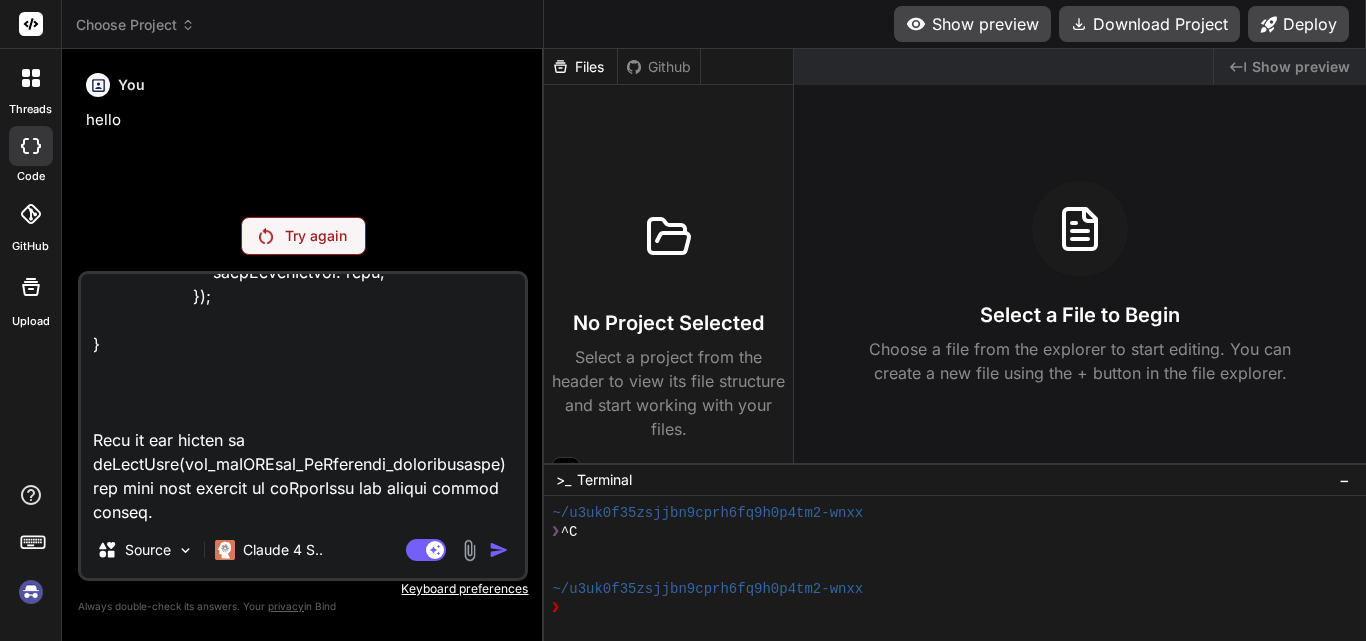 click on "Try again" at bounding box center (316, 236) 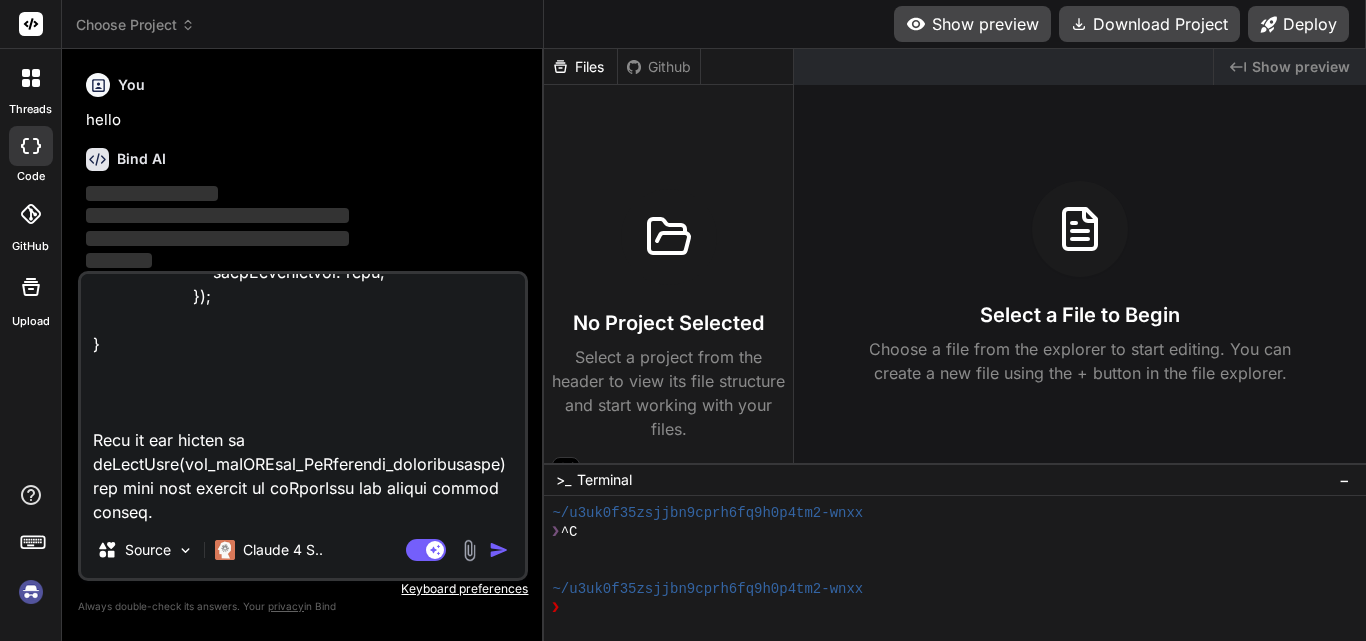 type on "x" 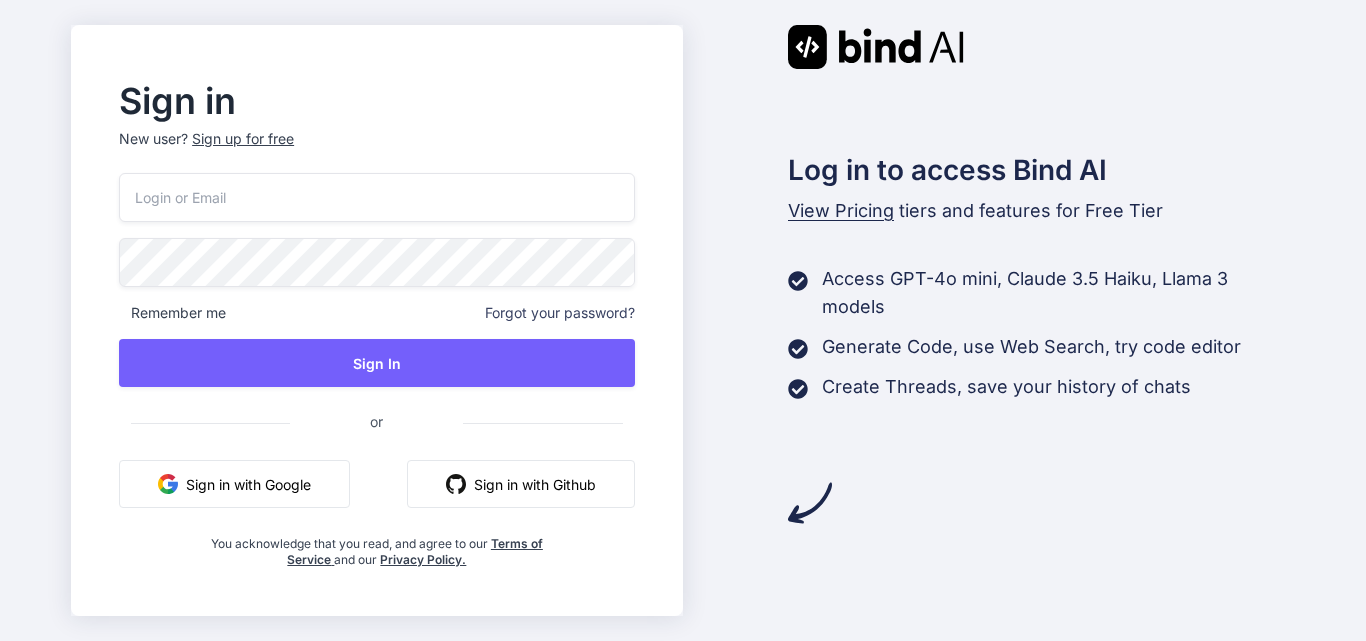 scroll, scrollTop: 0, scrollLeft: 0, axis: both 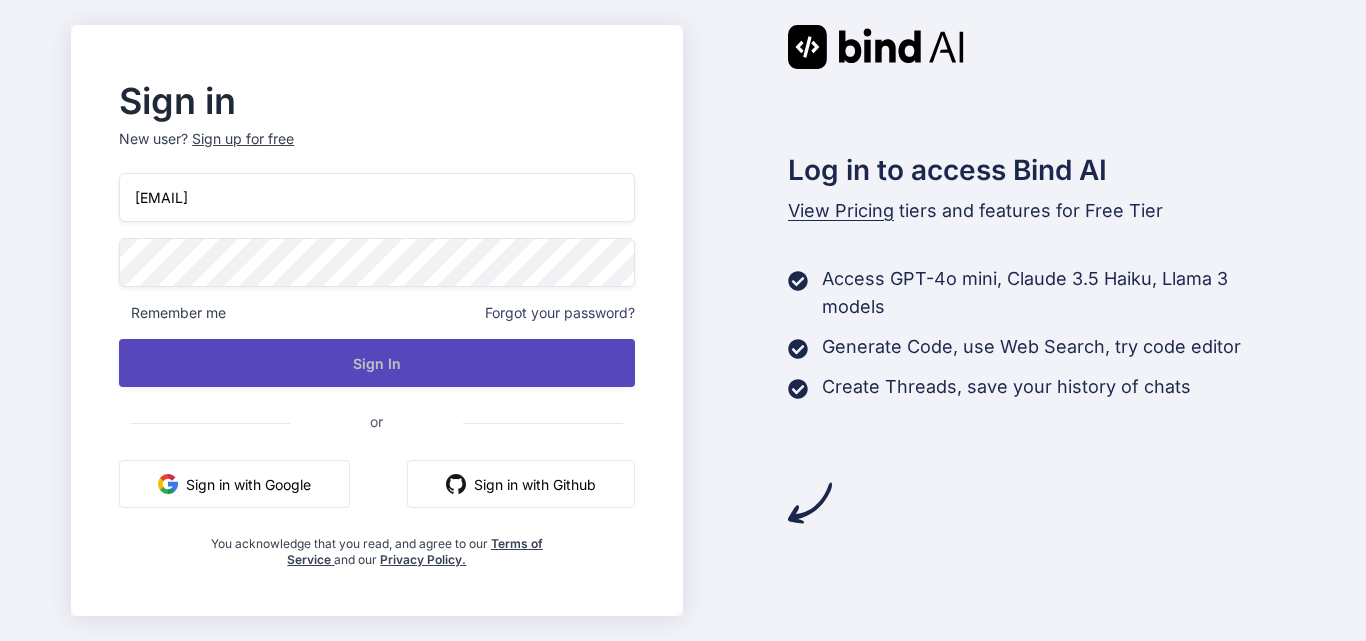 click on "Sign In" at bounding box center (376, 363) 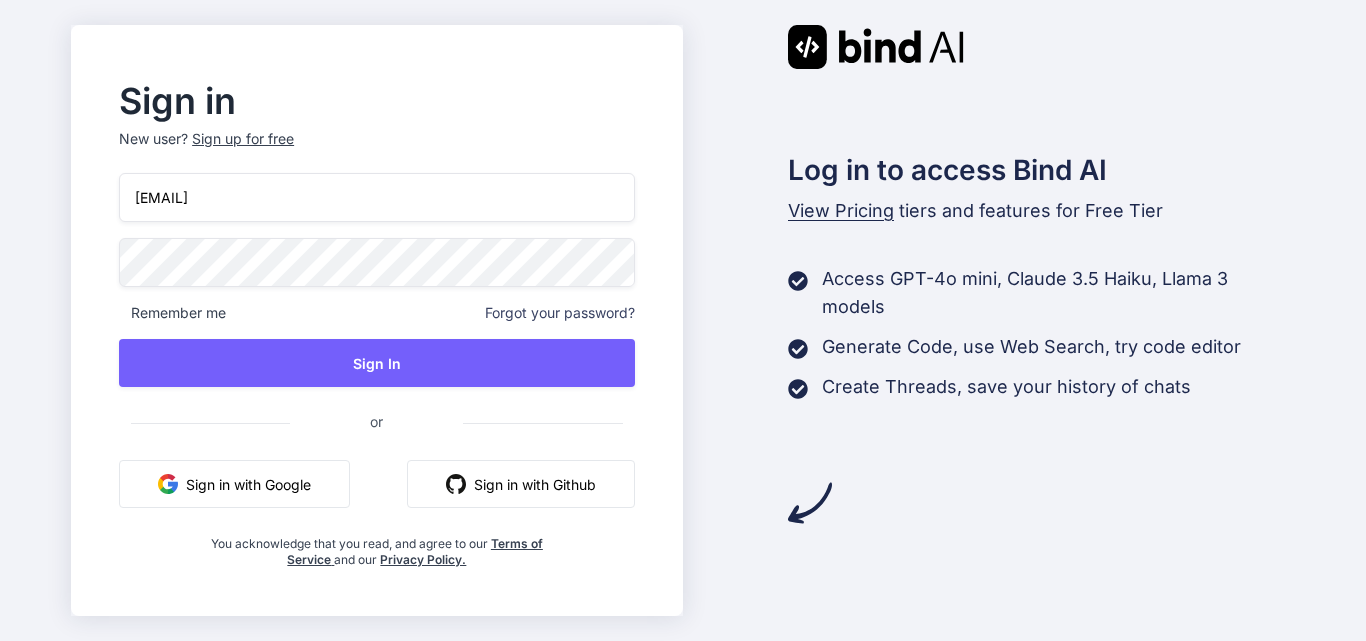 click on "Sign in New user?   Sign up for free nn@yopmail.com Remember me Forgot your password? Sign In   or Sign in with Google Sign in with Github You acknowledge that you read, and agree to our   Terms of Service     and our   Privacy Policy." at bounding box center (376, 326) 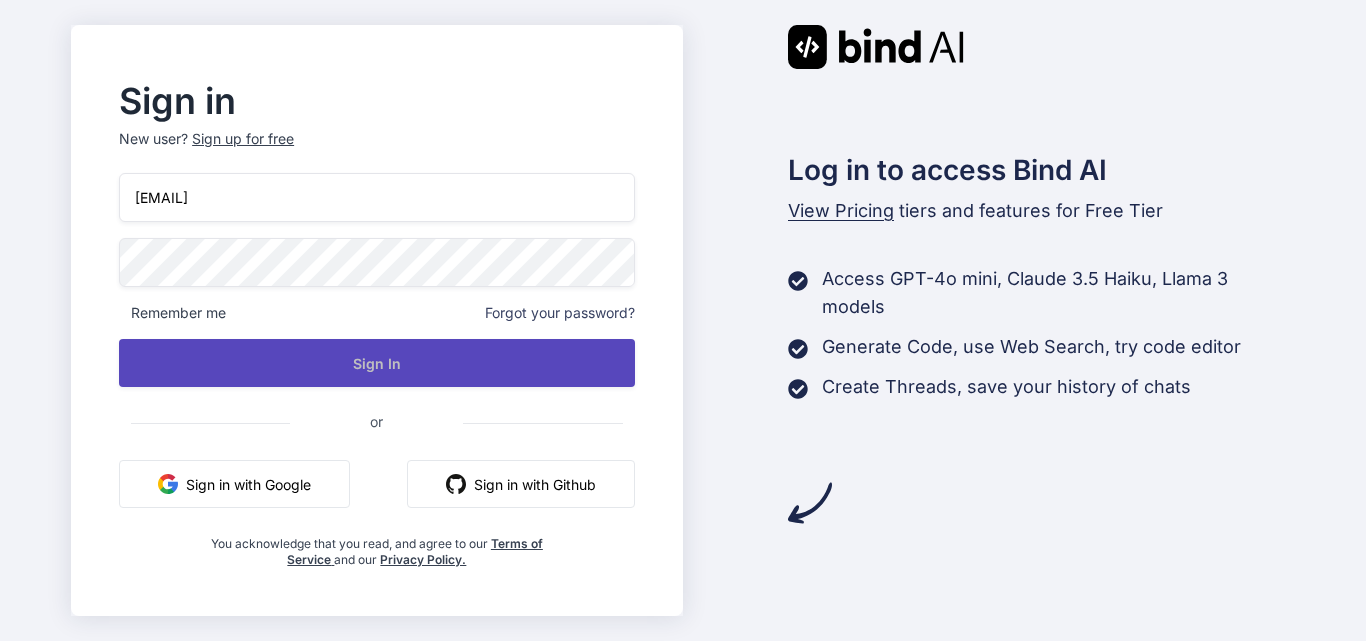 click on "Sign In" at bounding box center [376, 363] 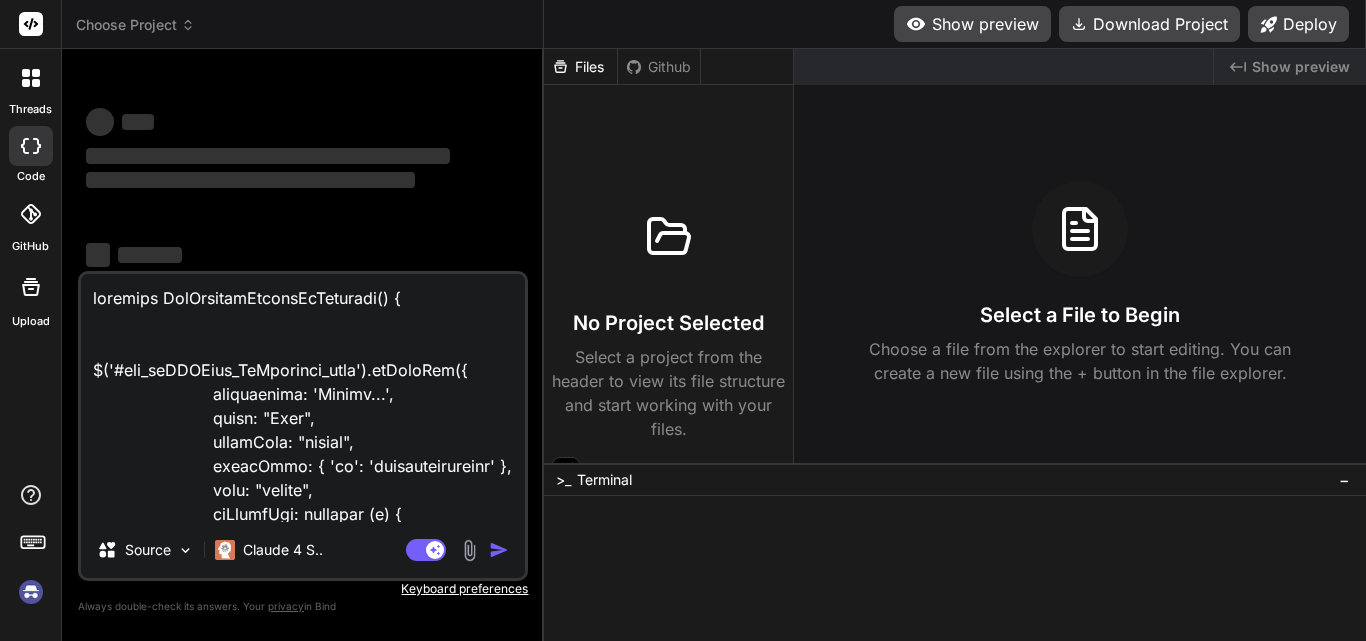 scroll, scrollTop: 0, scrollLeft: 0, axis: both 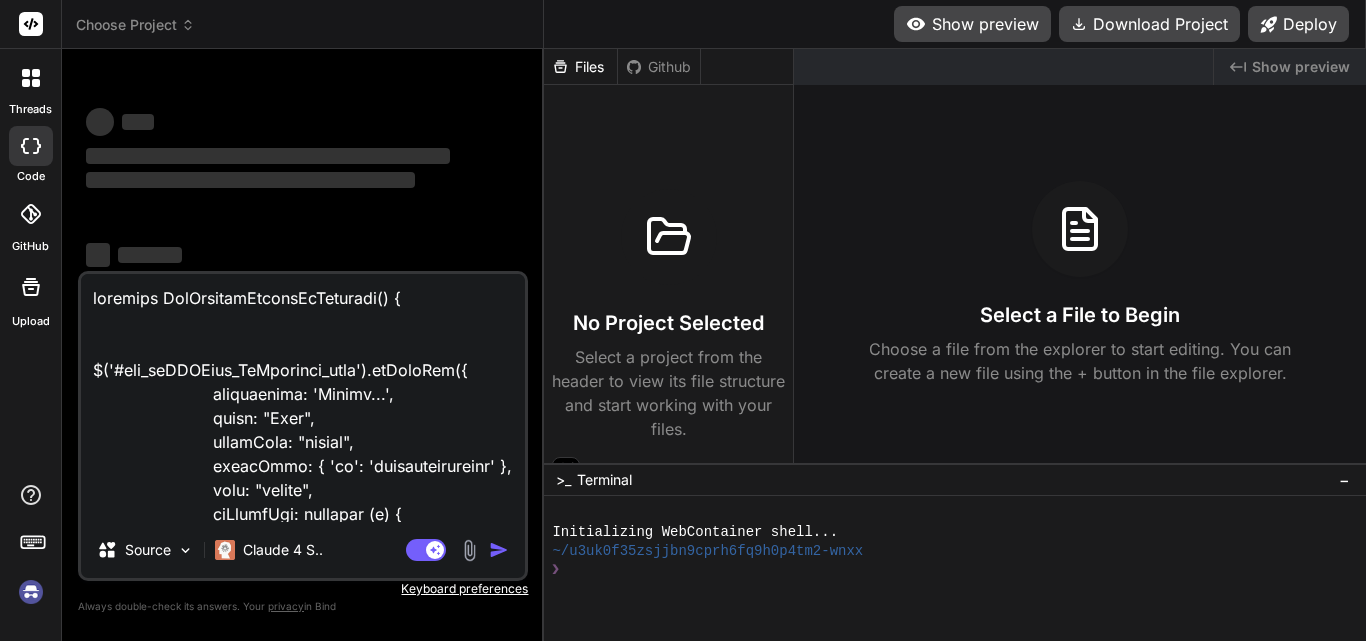 click at bounding box center [303, 398] 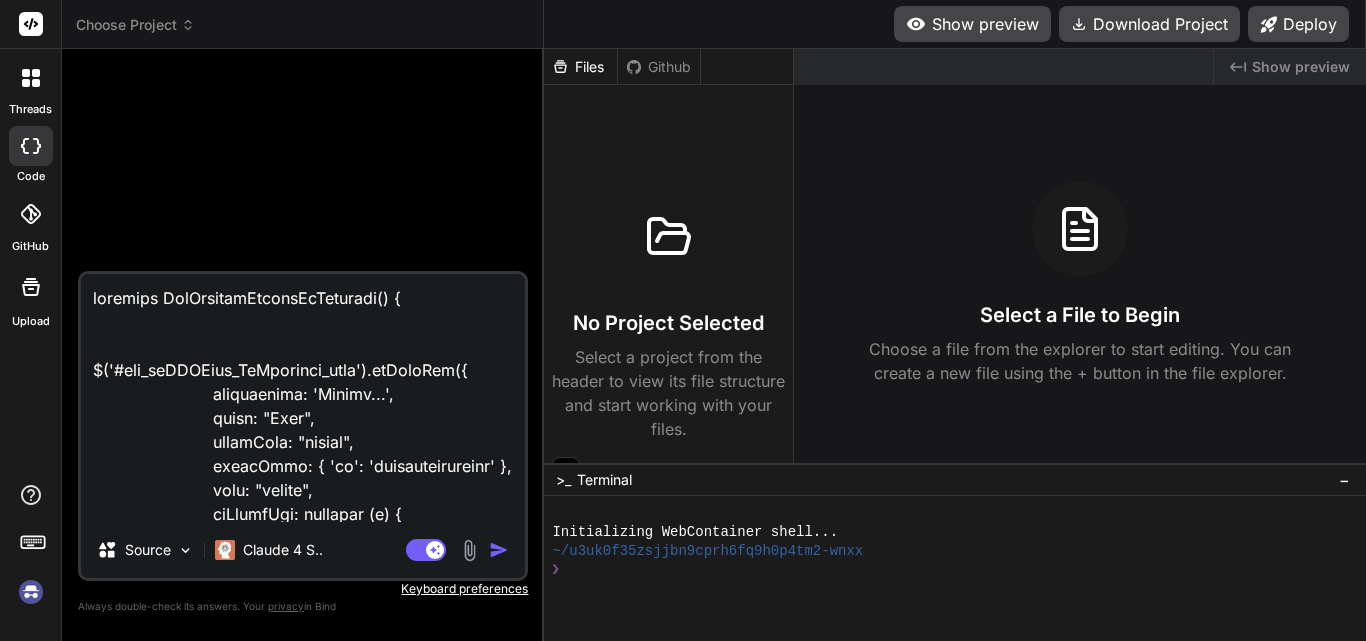 type 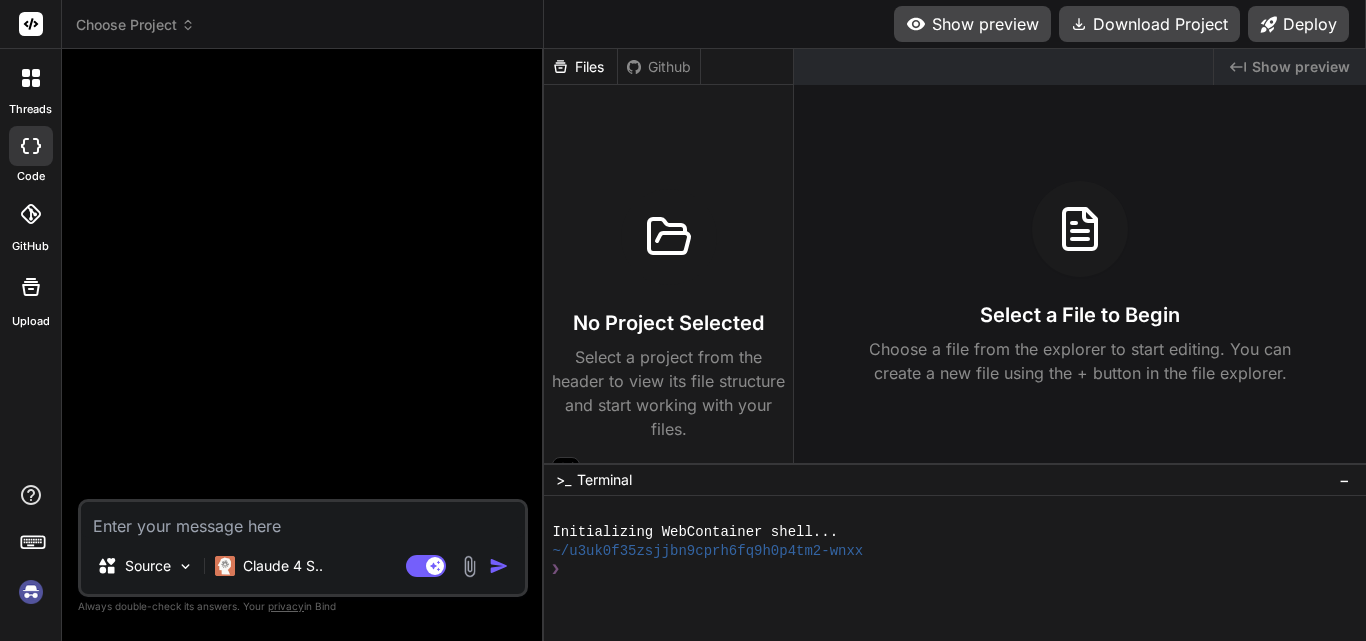 type 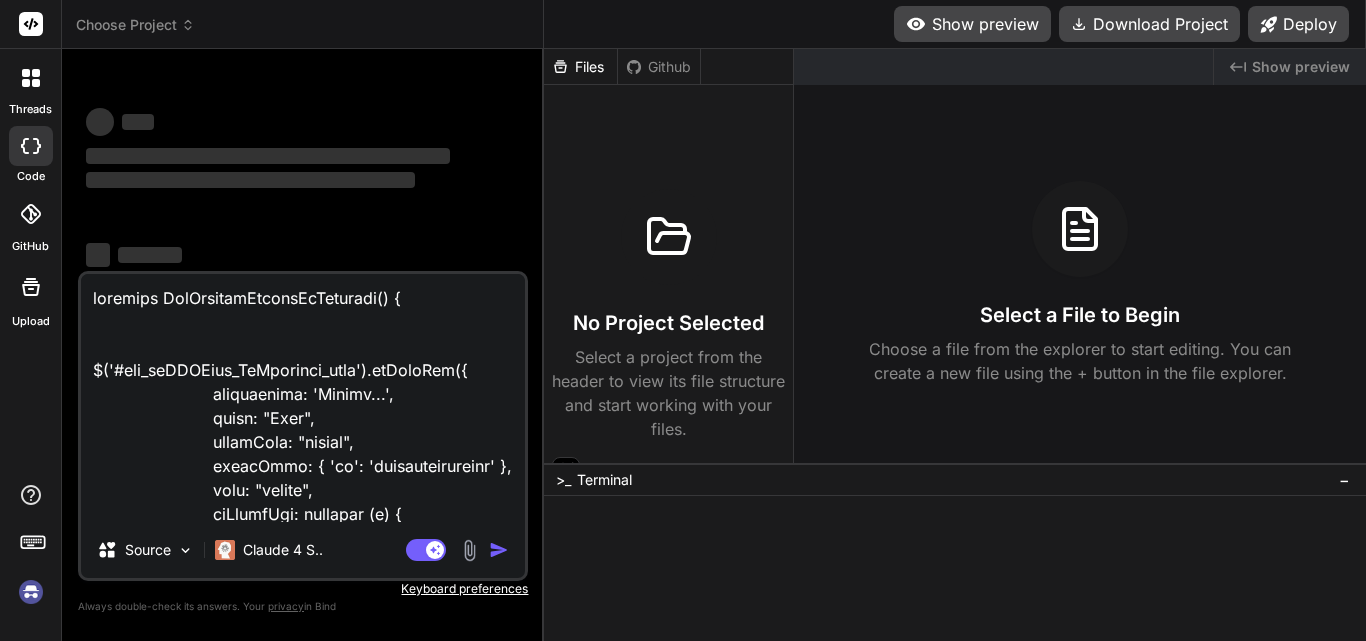 scroll, scrollTop: 0, scrollLeft: 0, axis: both 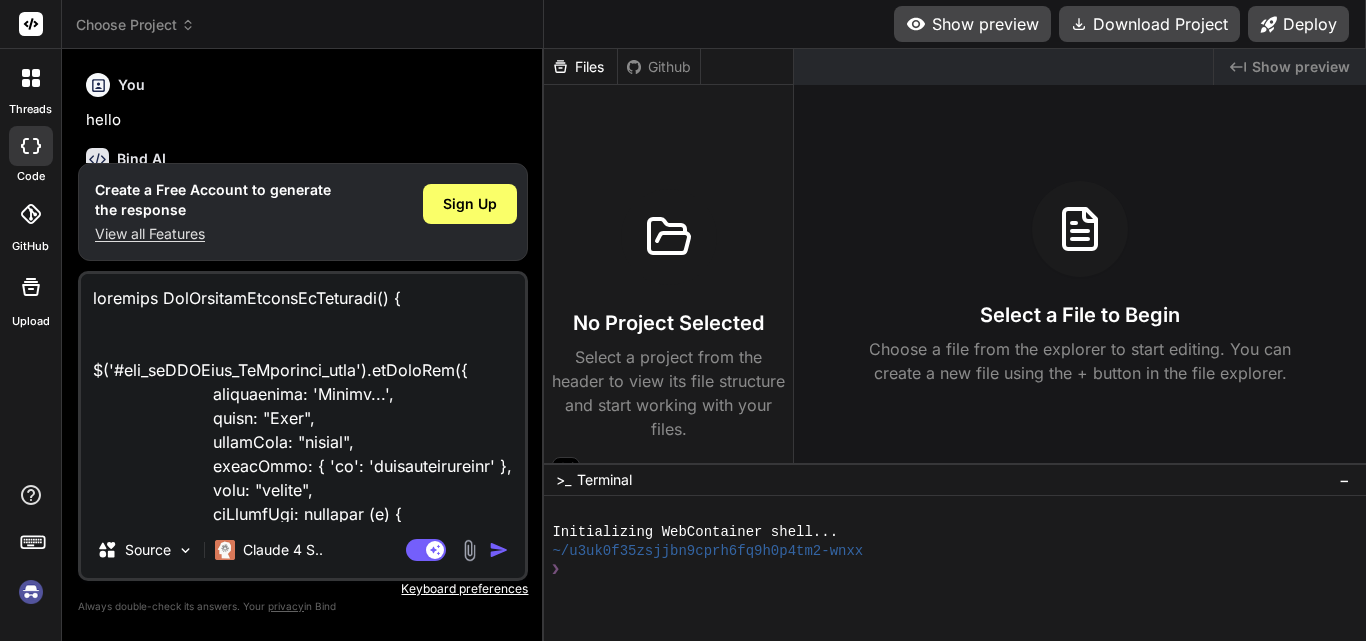 type on "x" 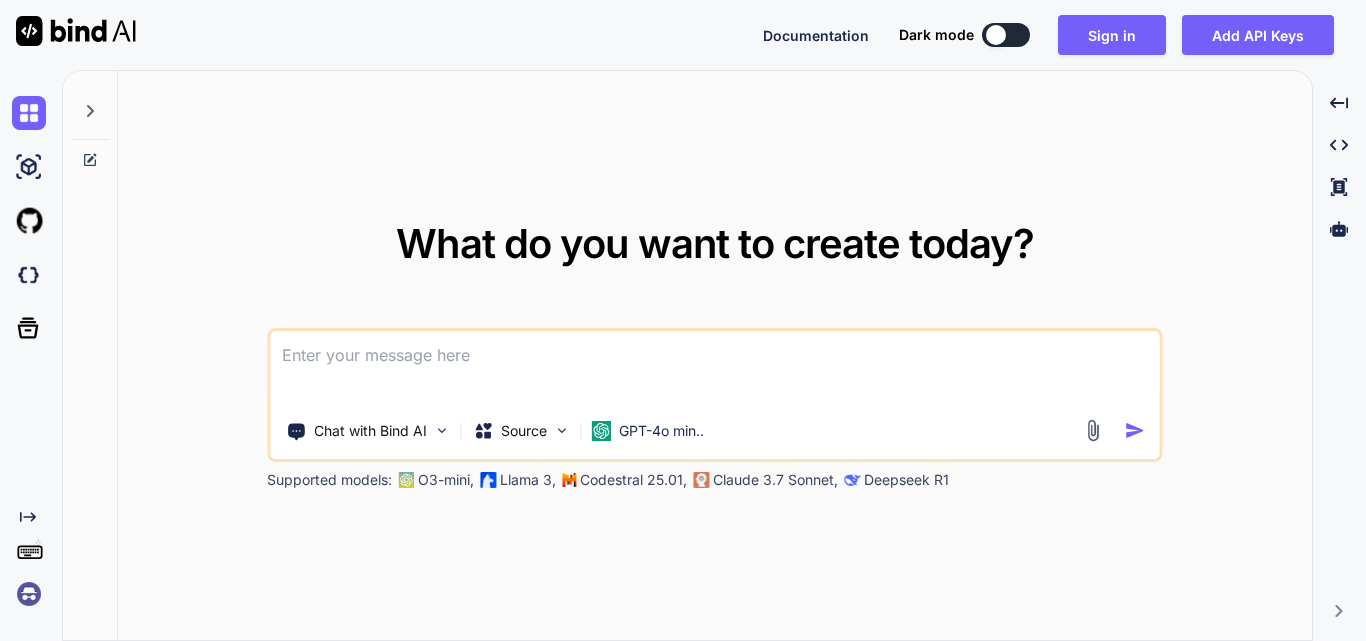 scroll, scrollTop: 0, scrollLeft: 0, axis: both 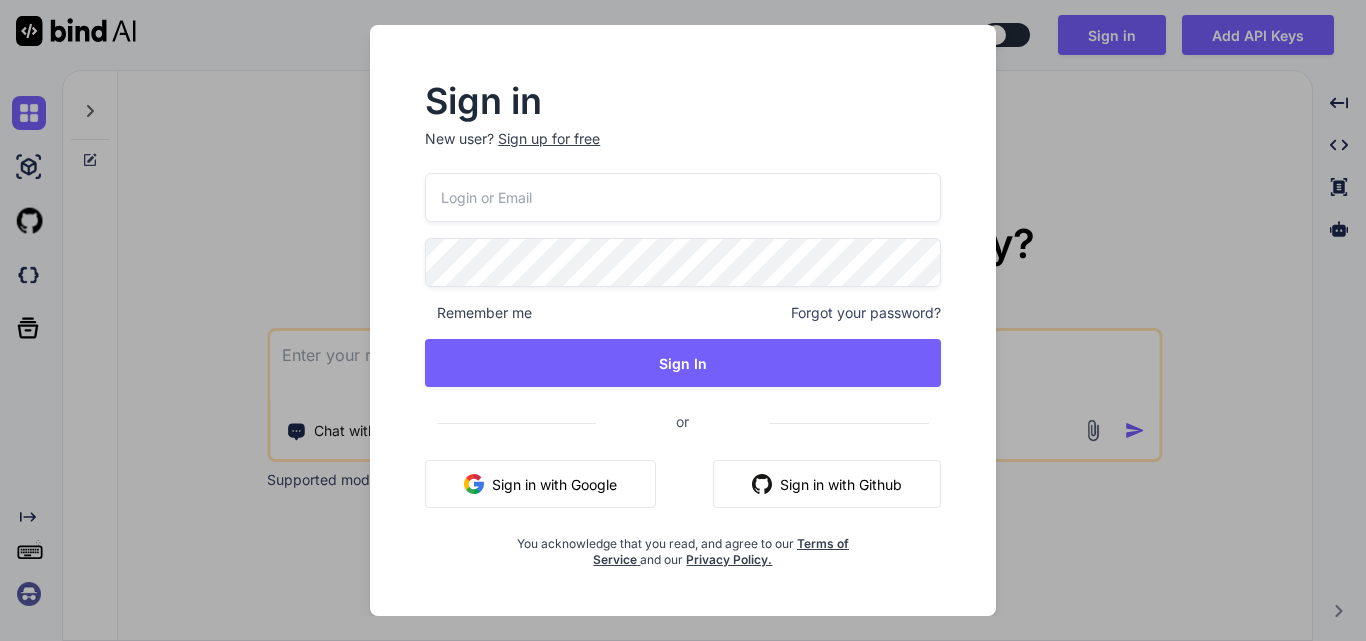 click at bounding box center [683, 197] 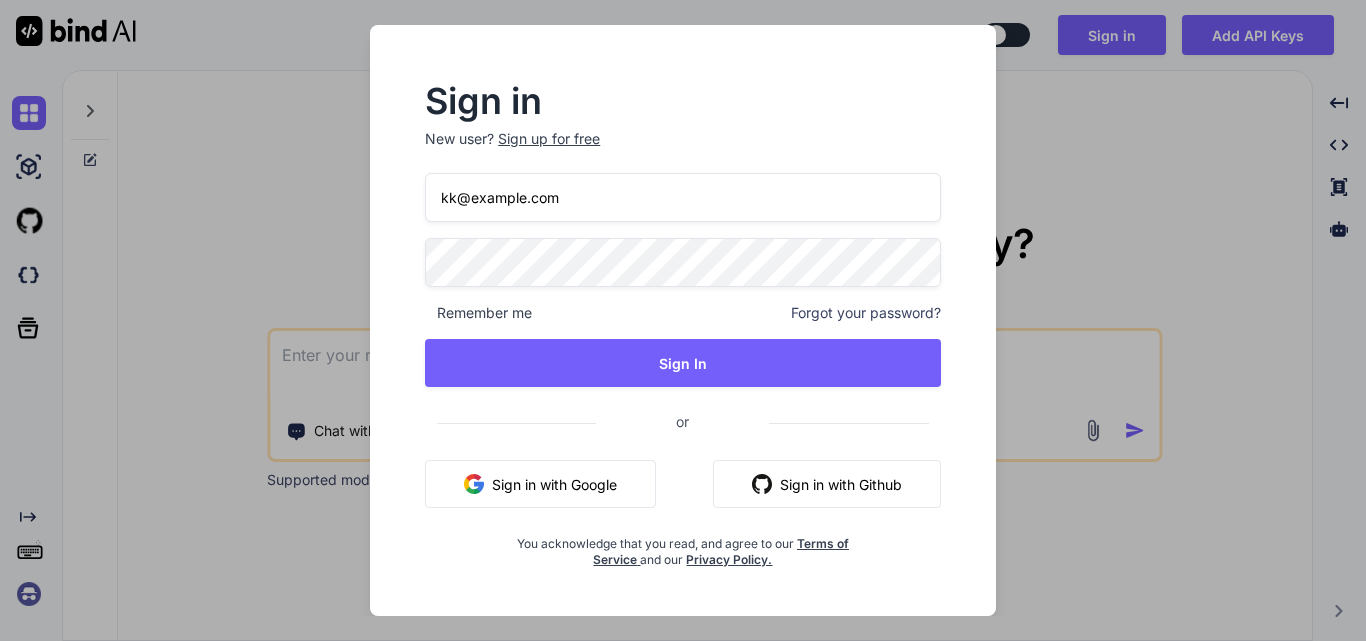type on "kk@example.com" 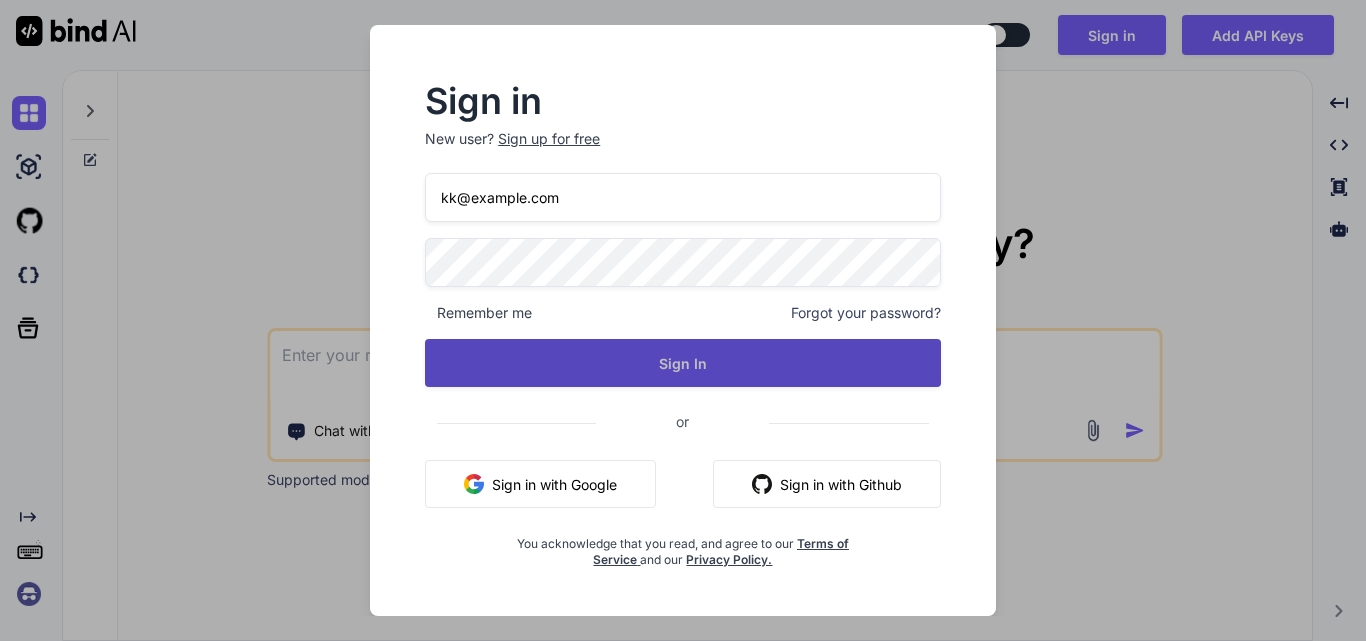 click on "Sign In" at bounding box center [683, 363] 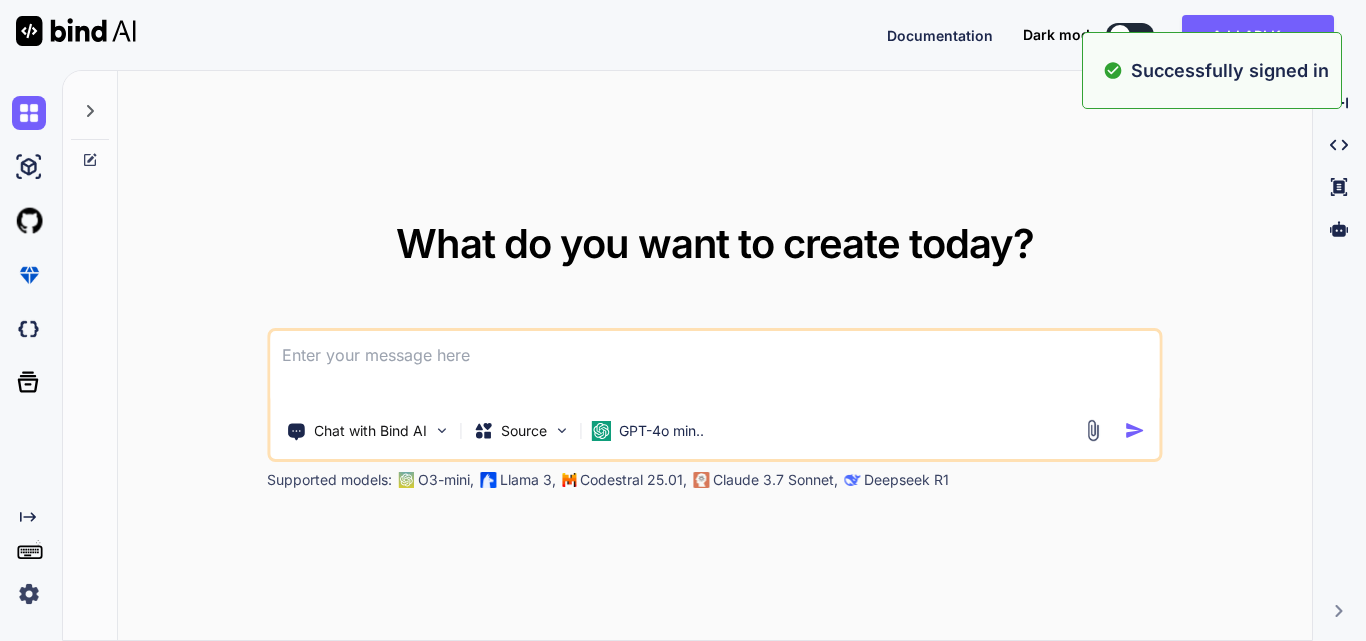 type on "x" 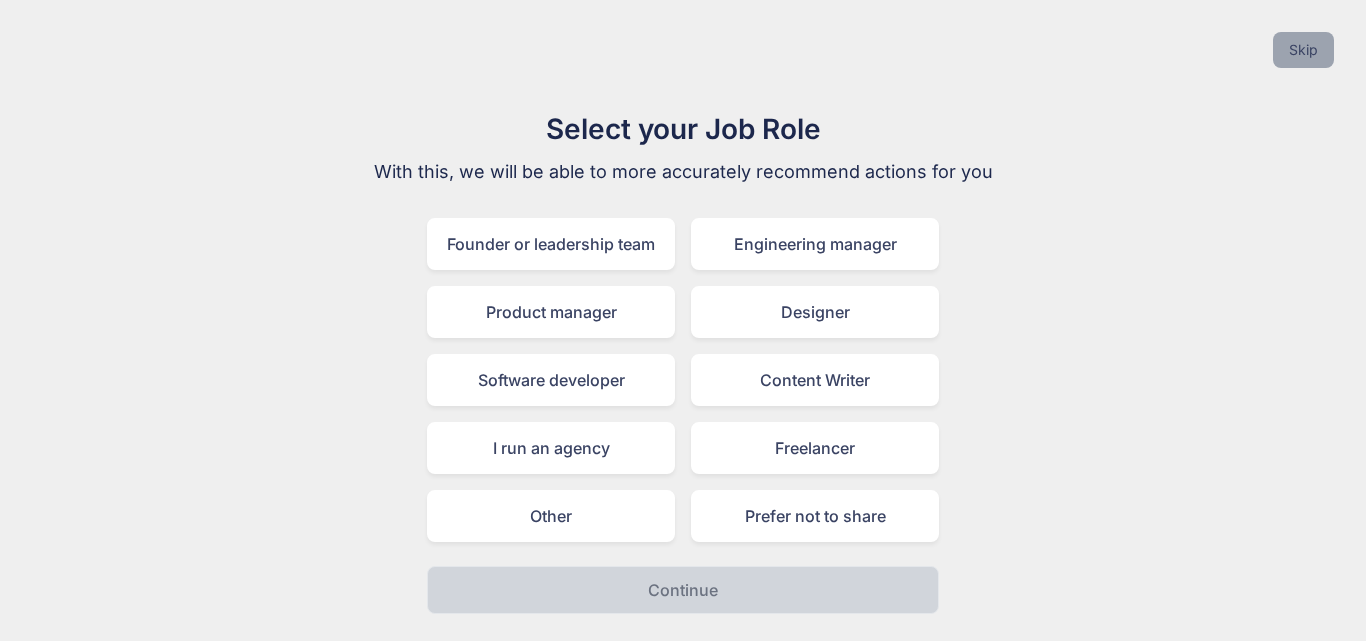 click on "Skip" at bounding box center [1303, 50] 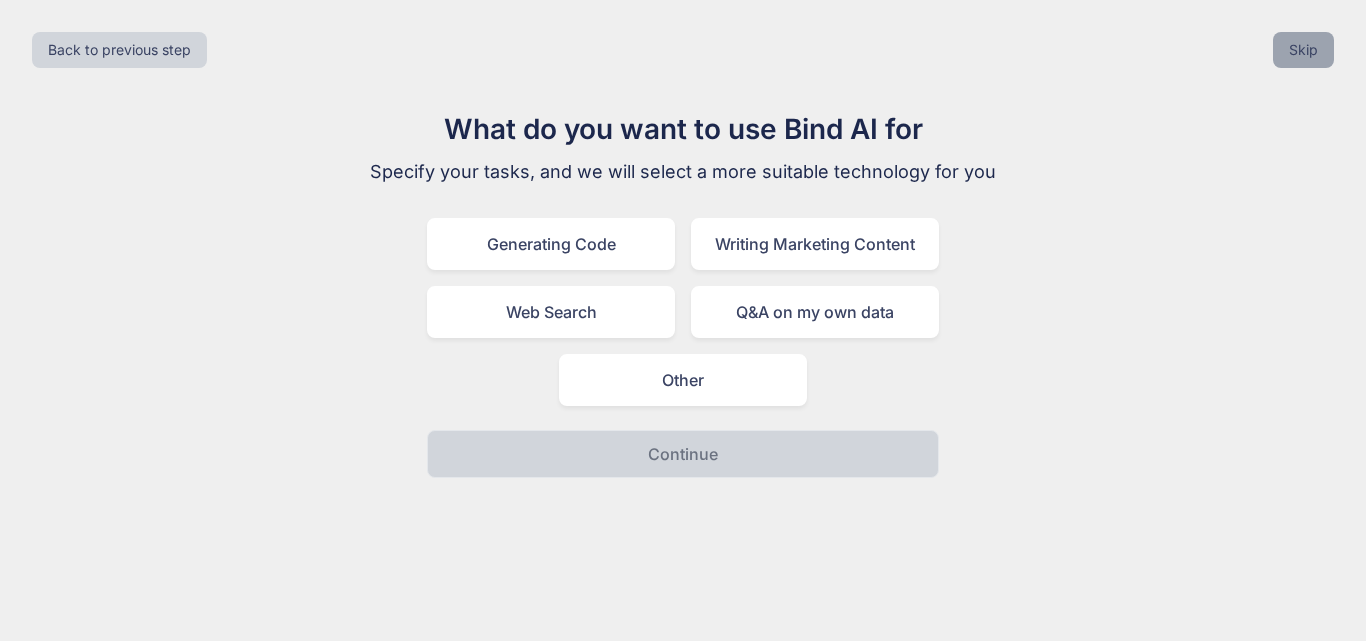 click on "Skip" at bounding box center [1303, 50] 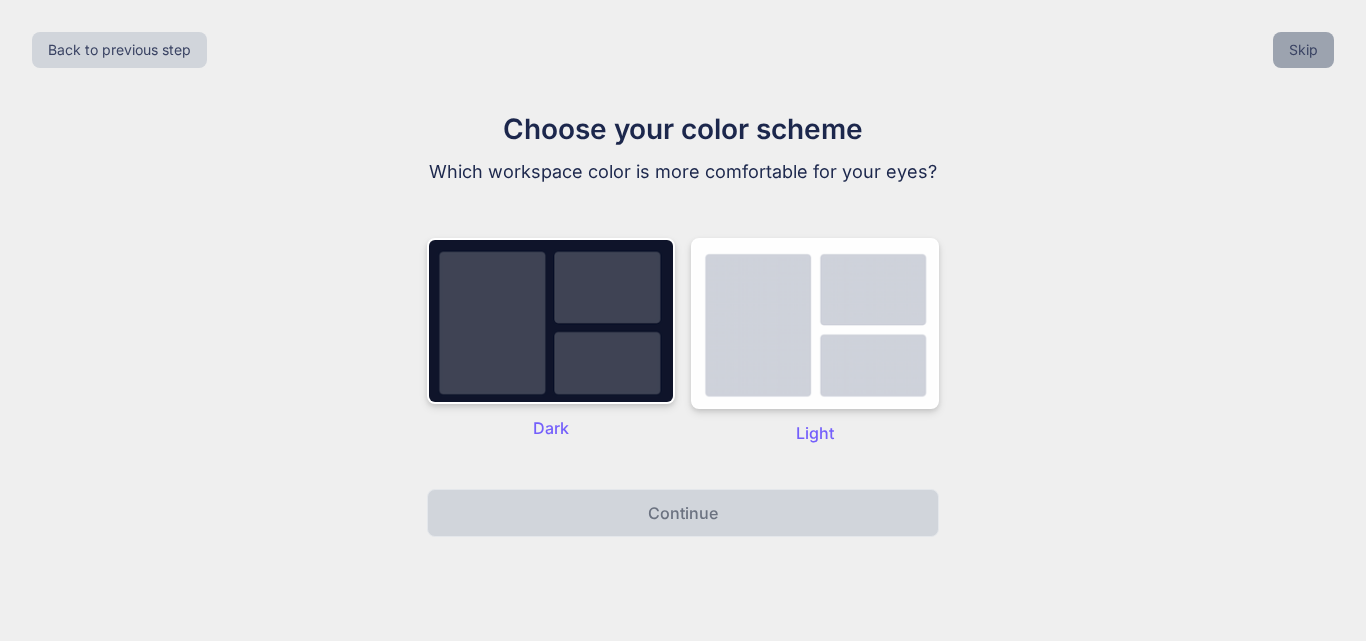 click on "Skip" at bounding box center [1303, 50] 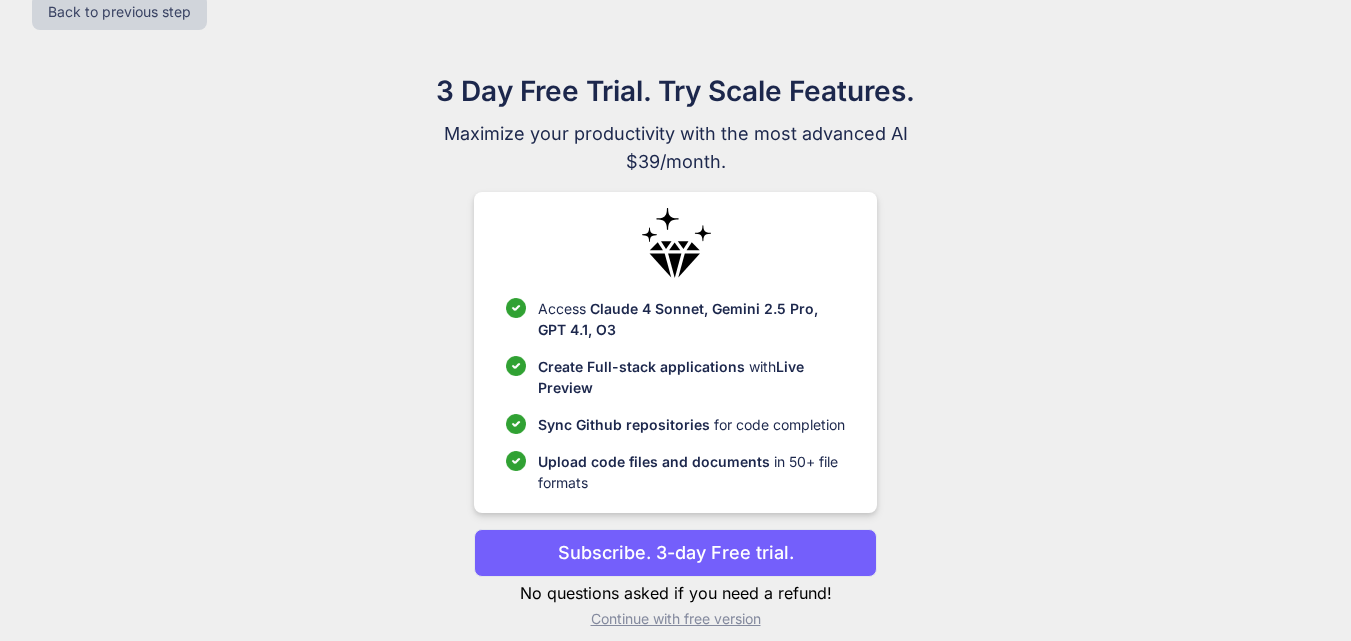 scroll, scrollTop: 58, scrollLeft: 0, axis: vertical 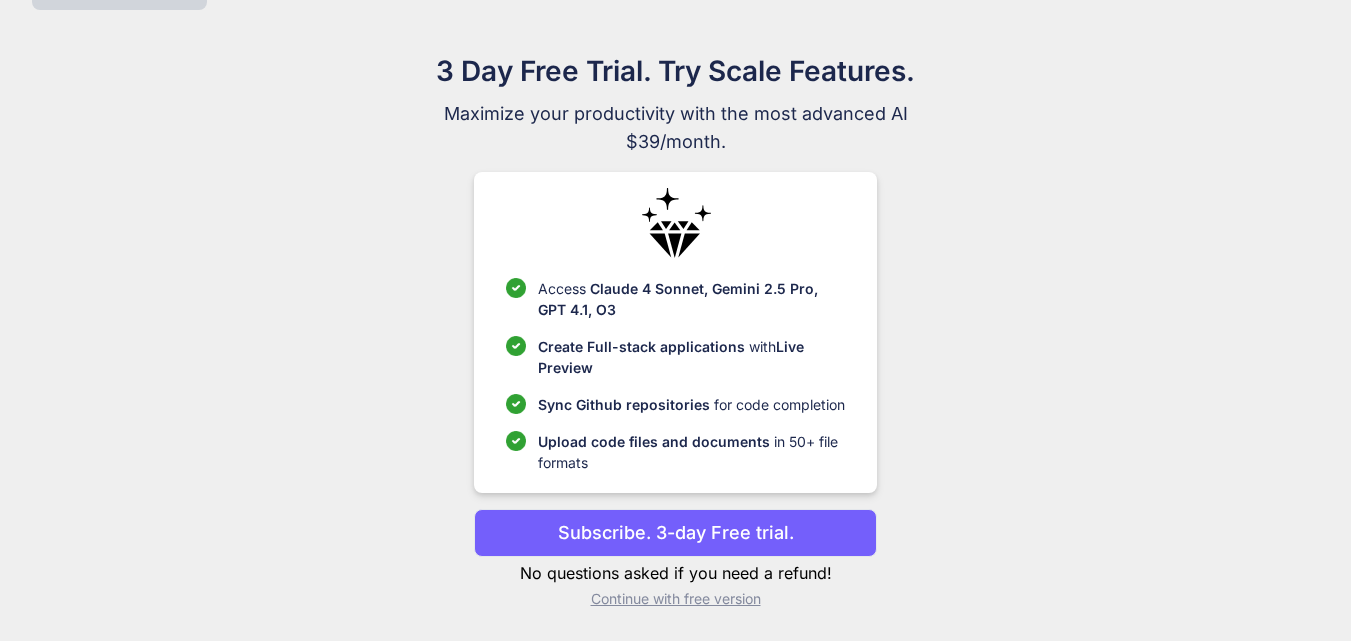 click on "Continue with free version" at bounding box center (675, 599) 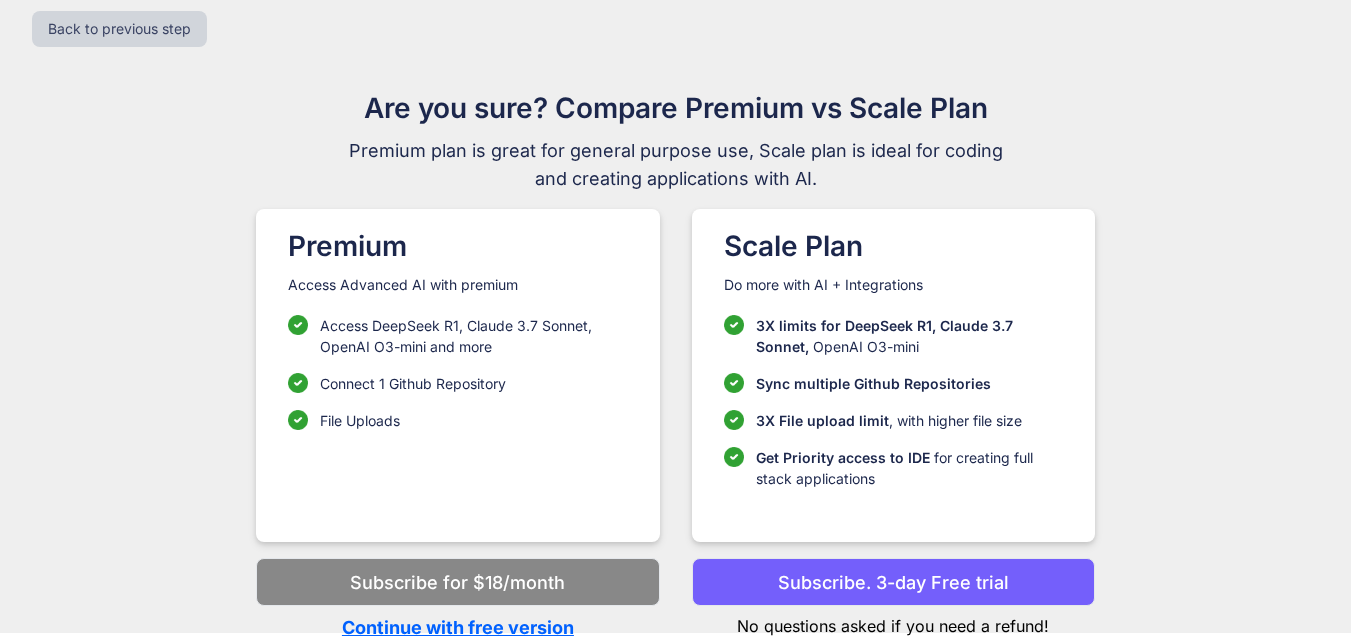 click on "Continue with free version" at bounding box center [457, 627] 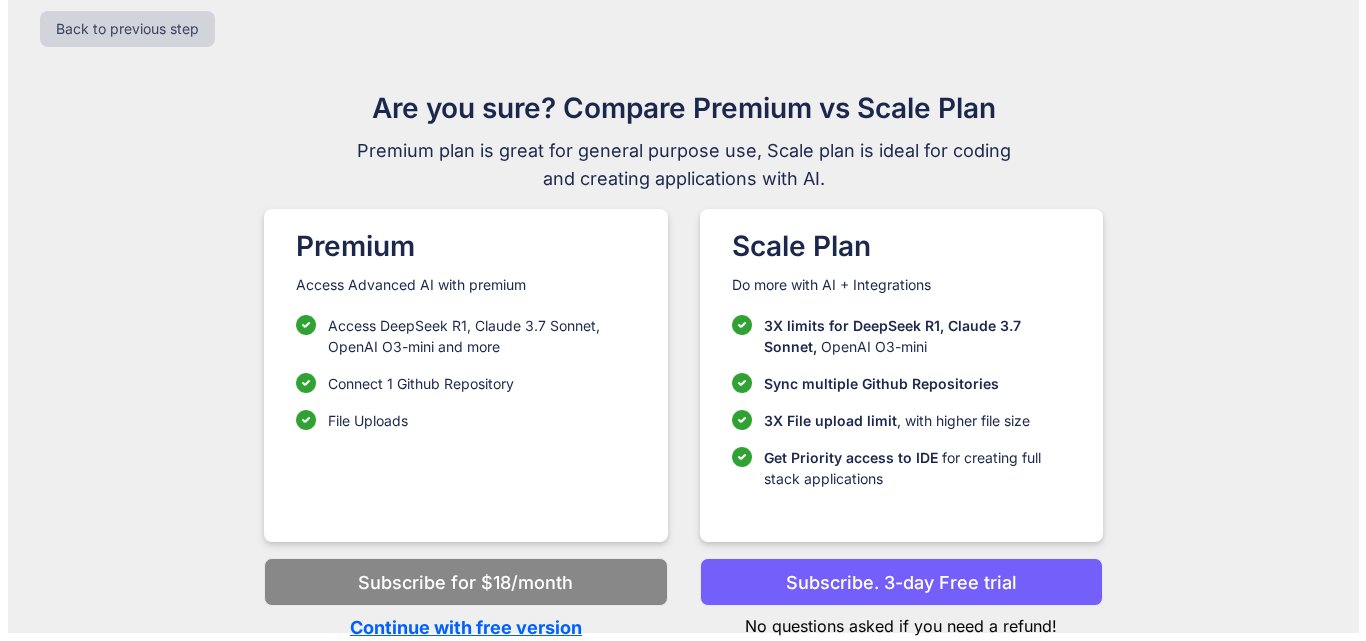 scroll, scrollTop: 0, scrollLeft: 0, axis: both 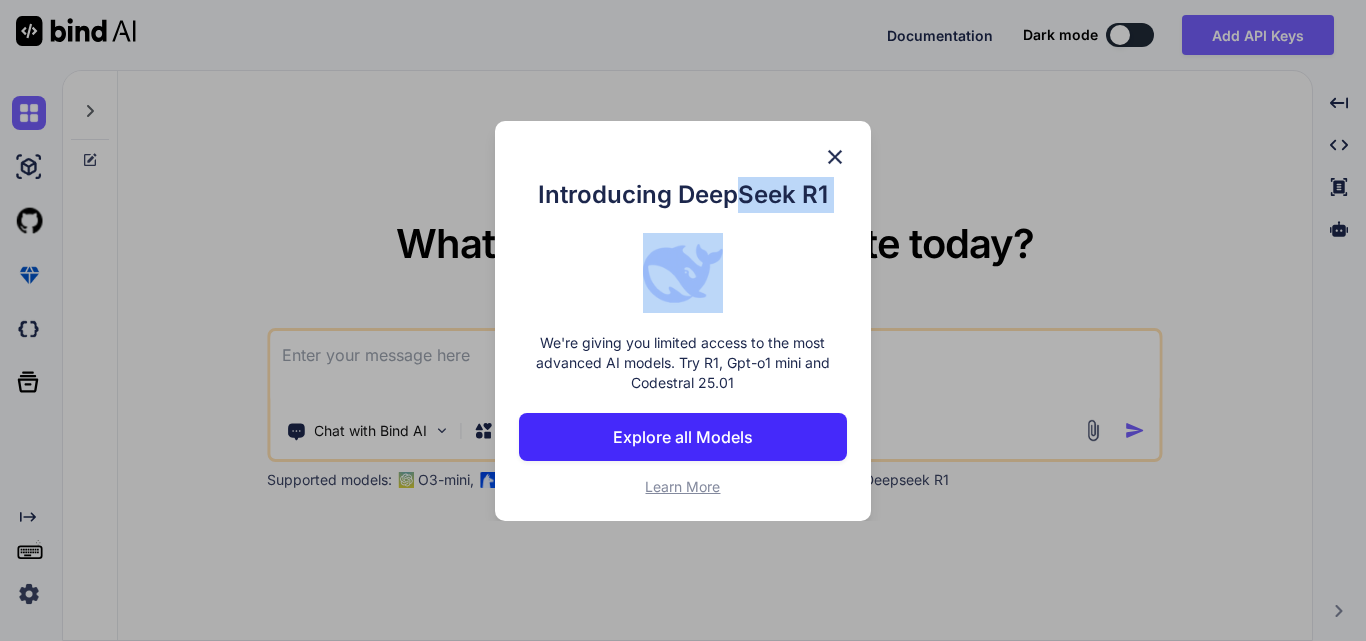 drag, startPoint x: 733, startPoint y: 140, endPoint x: 768, endPoint y: 343, distance: 205.99515 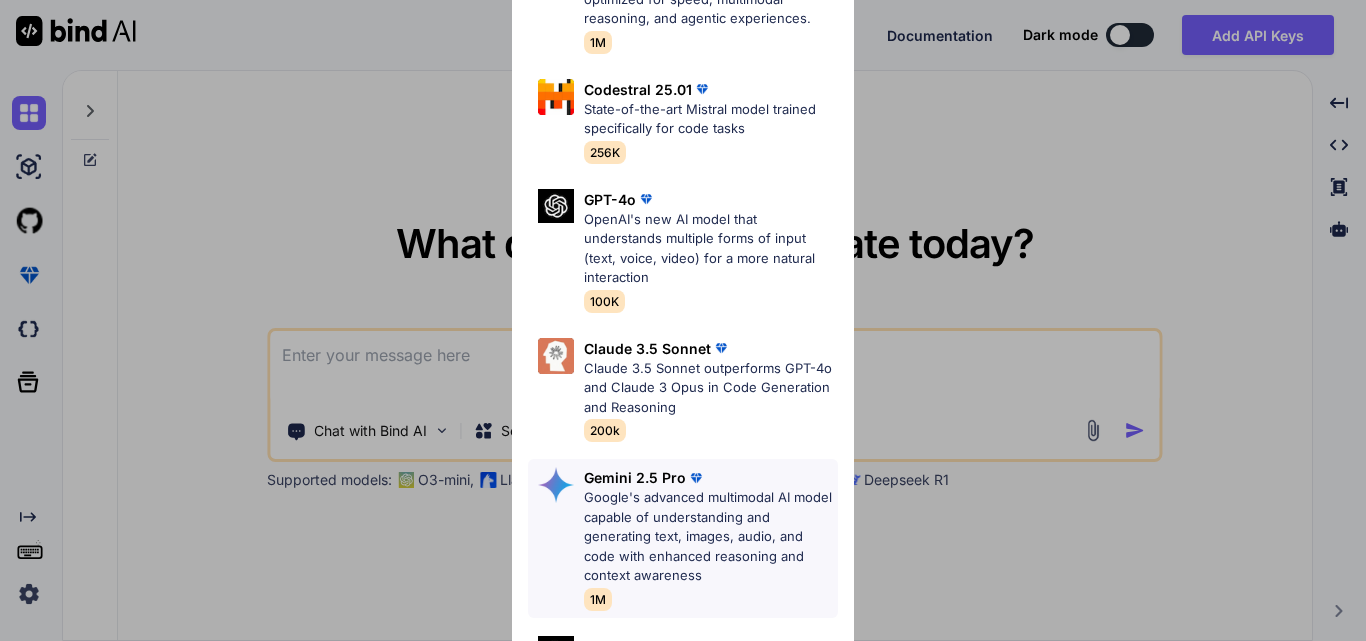 scroll, scrollTop: 174, scrollLeft: 0, axis: vertical 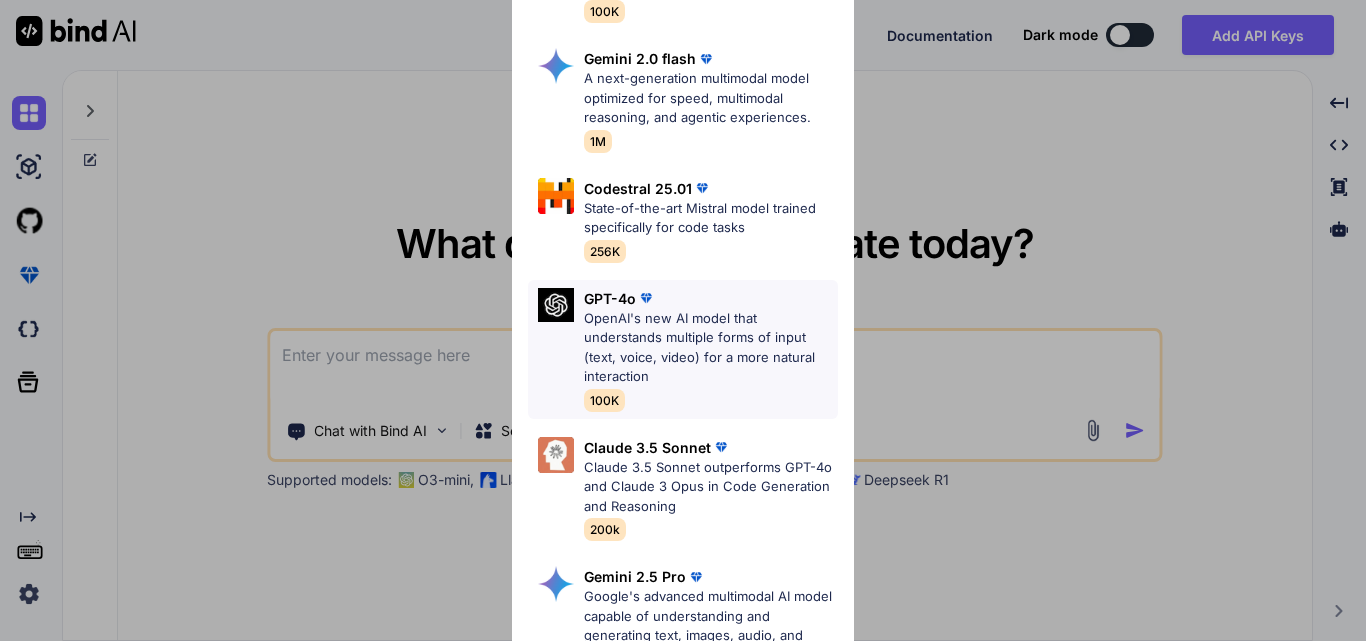 click on "OpenAI's new AI model that understands multiple forms of input (text, voice, video) for a more natural interaction" at bounding box center (711, 348) 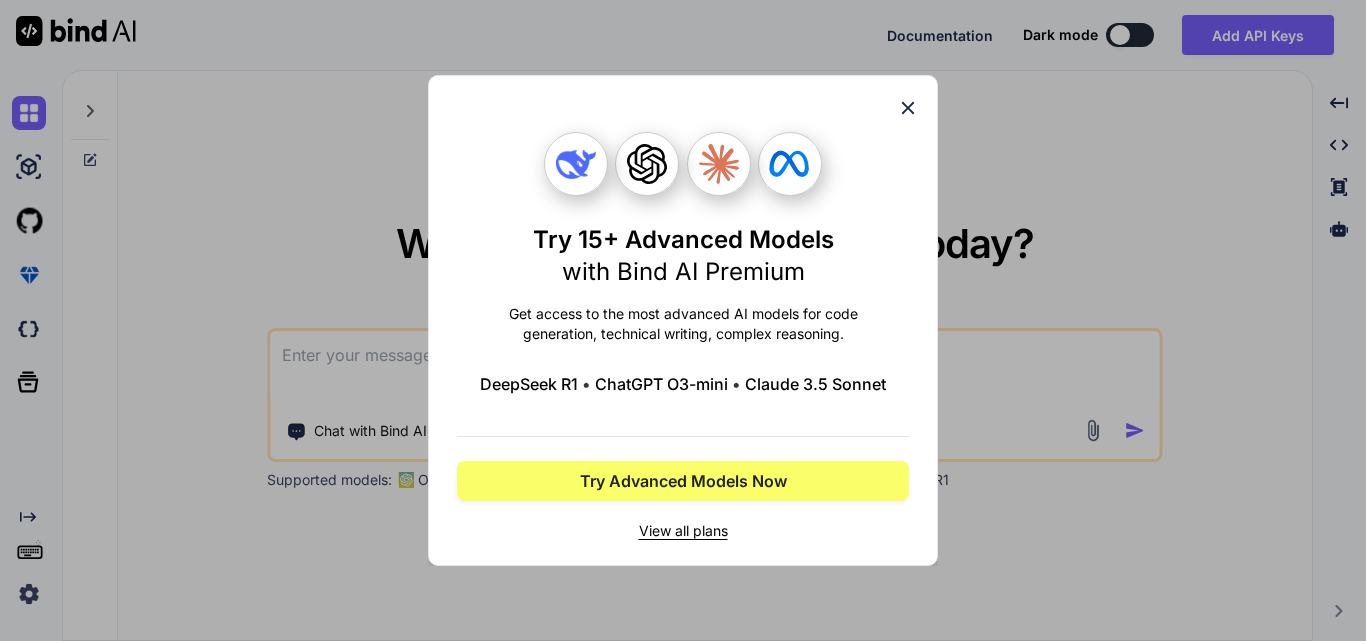 scroll, scrollTop: 0, scrollLeft: 0, axis: both 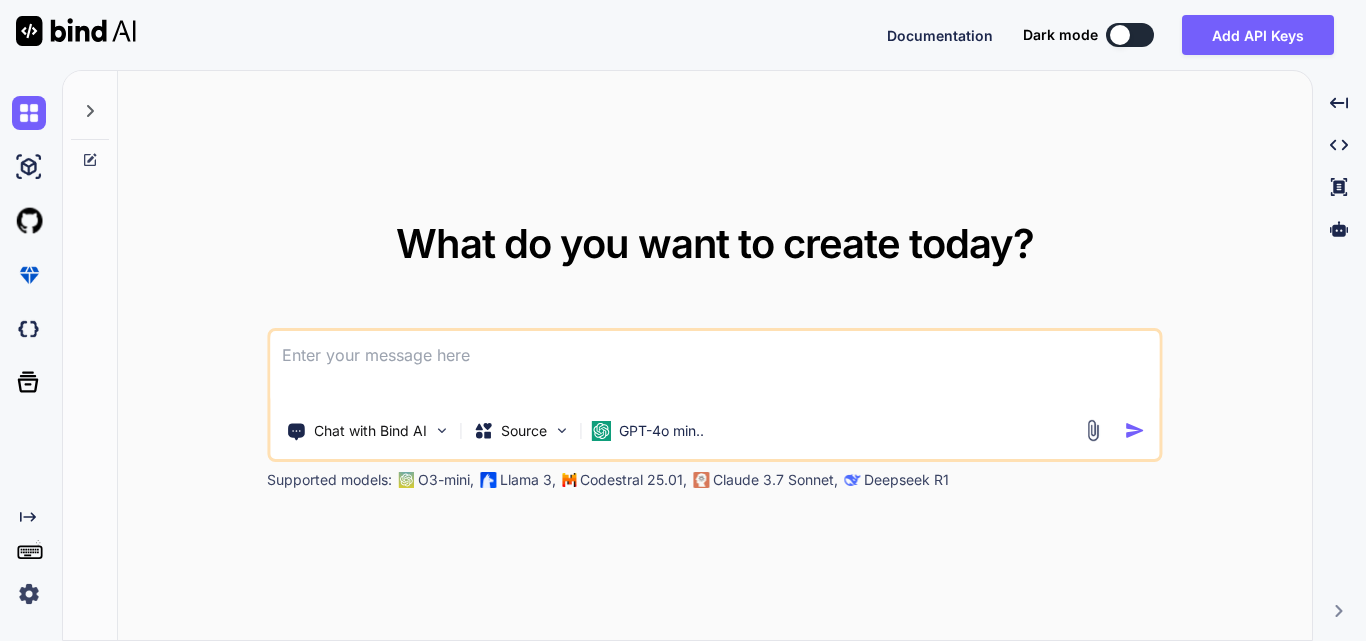click at bounding box center (714, 368) 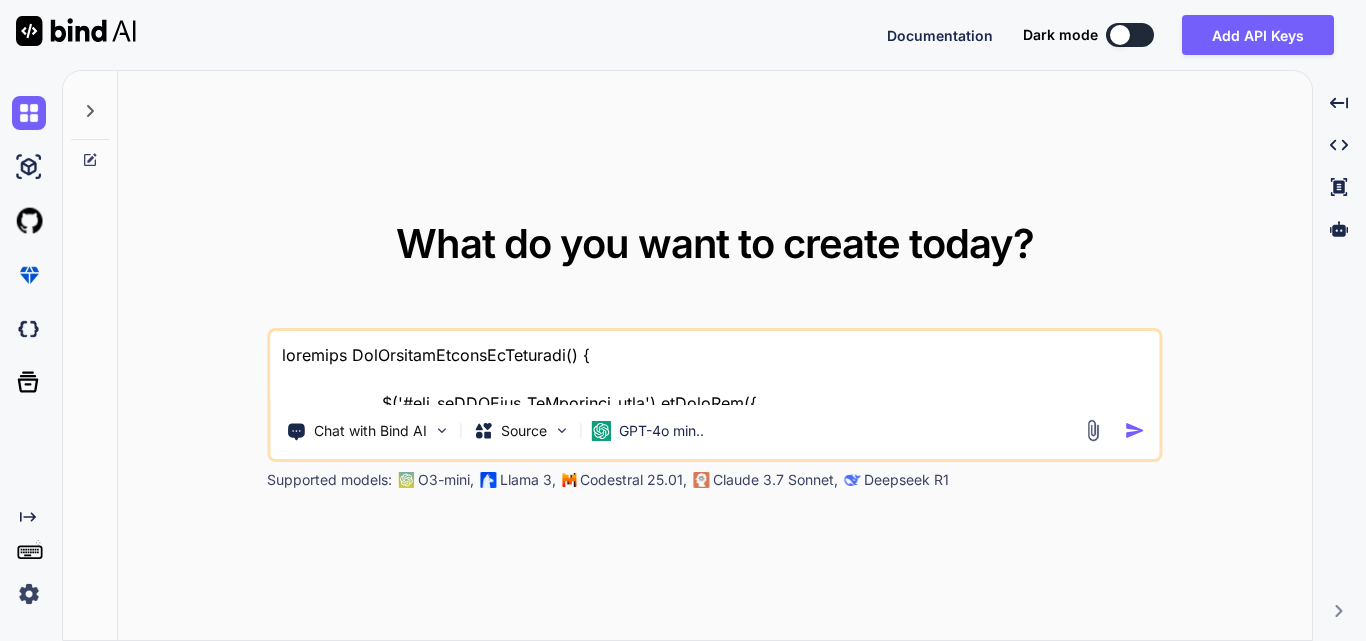 scroll, scrollTop: 3579, scrollLeft: 0, axis: vertical 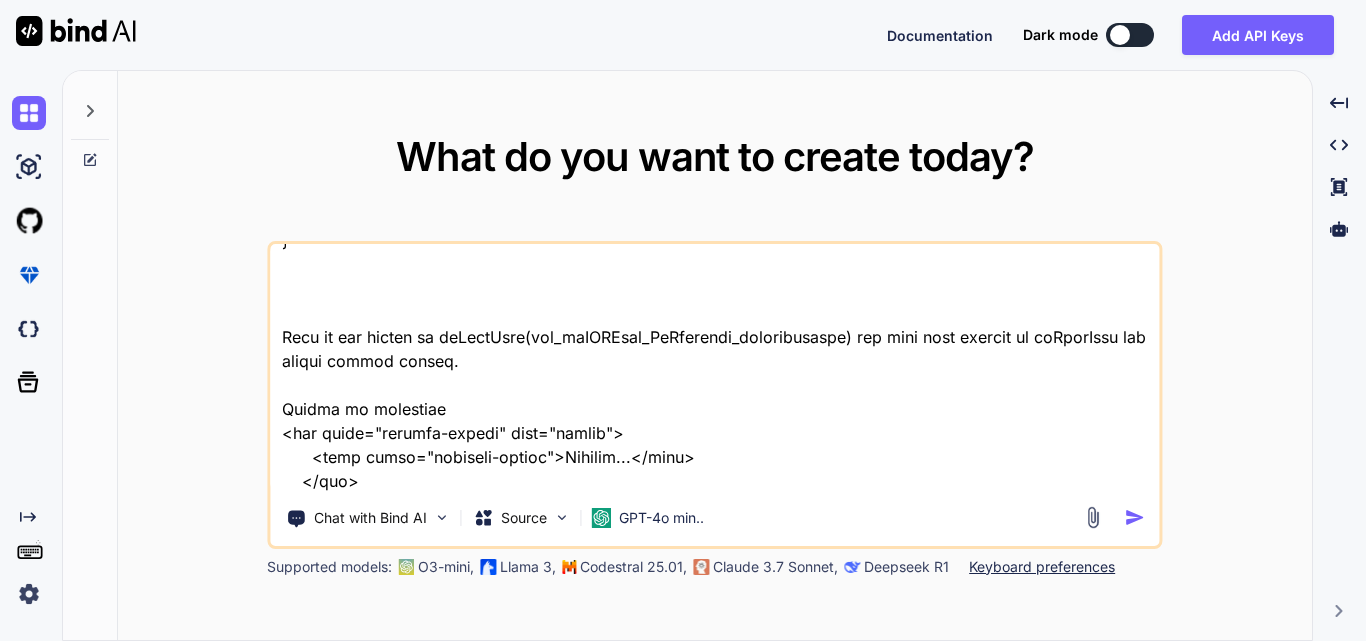 type on "function GetAccountSearchUnAttached() {
$('#txt_ucCRMCall_UnAttached_find').dxTextBox({
placeholder: 'Search...',
label: "Find",
labelMode: "static",
inputAttr: { 'id': 'accountsearchtxt' },
mode: "search",
onEnterKey: function (e) {
<div class="spinner-border" role="status">
<span class="visually-hidden">Loading...</span>
</div>
let AccountType = $("#hdnAccountType").val();
let callurl = '/CRM/AccountSearch';
if ($("#hdn_VMSIISDebug") != undefined || $("#hdn_VMSIISDebug") != null) {
if ($("#hdn_VMSIISDebug").val() != undefined || $("#hdn_VMSIISDebug").val() != null) {
if ($("#hdn_VMSIISDebug").val() != "") {..." 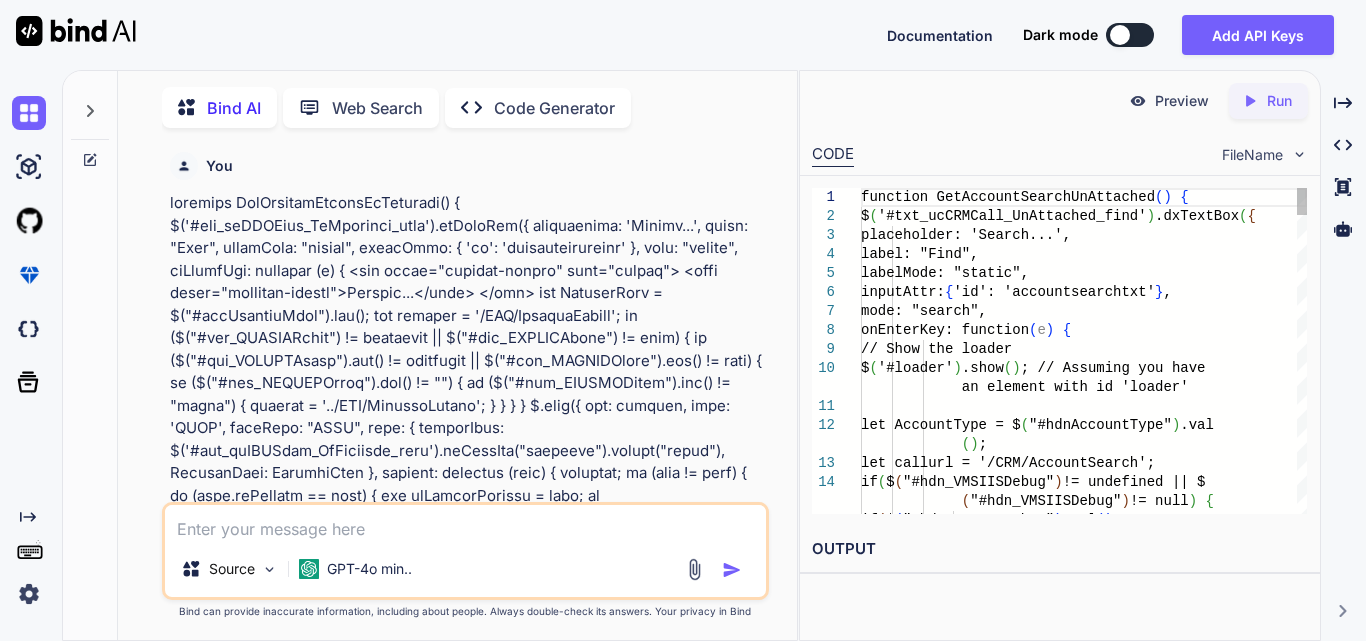 scroll, scrollTop: 8, scrollLeft: 0, axis: vertical 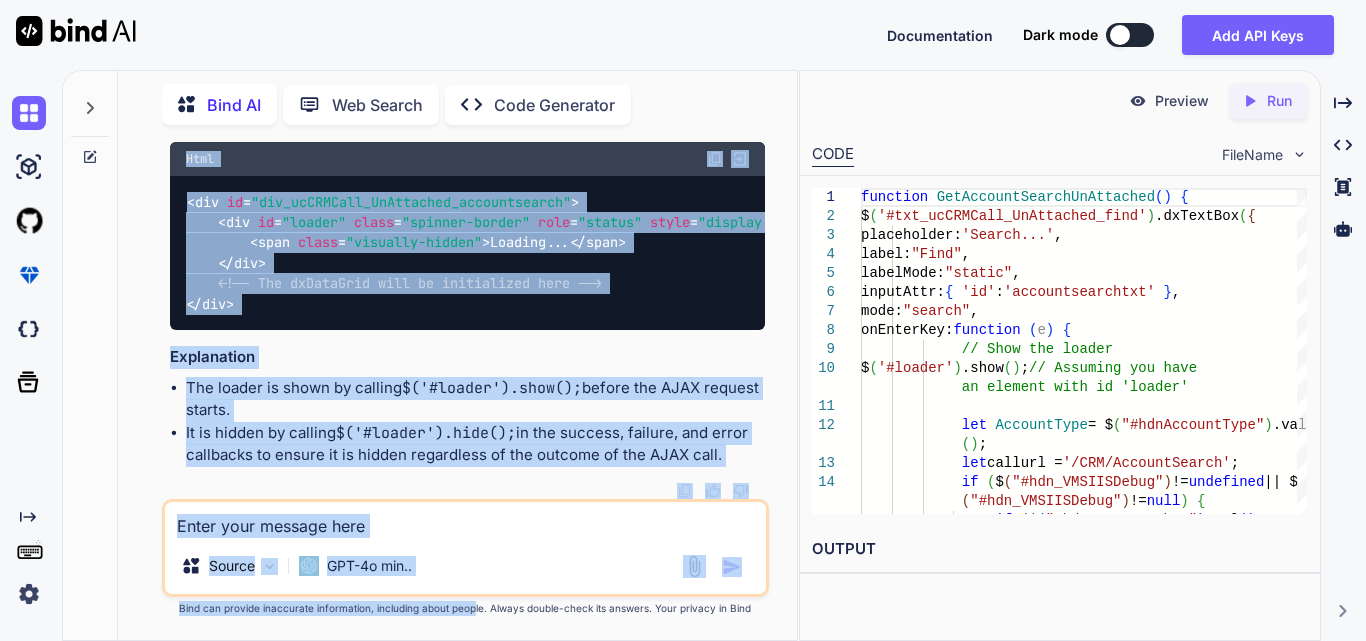 drag, startPoint x: 160, startPoint y: 285, endPoint x: 477, endPoint y: 652, distance: 484.95154 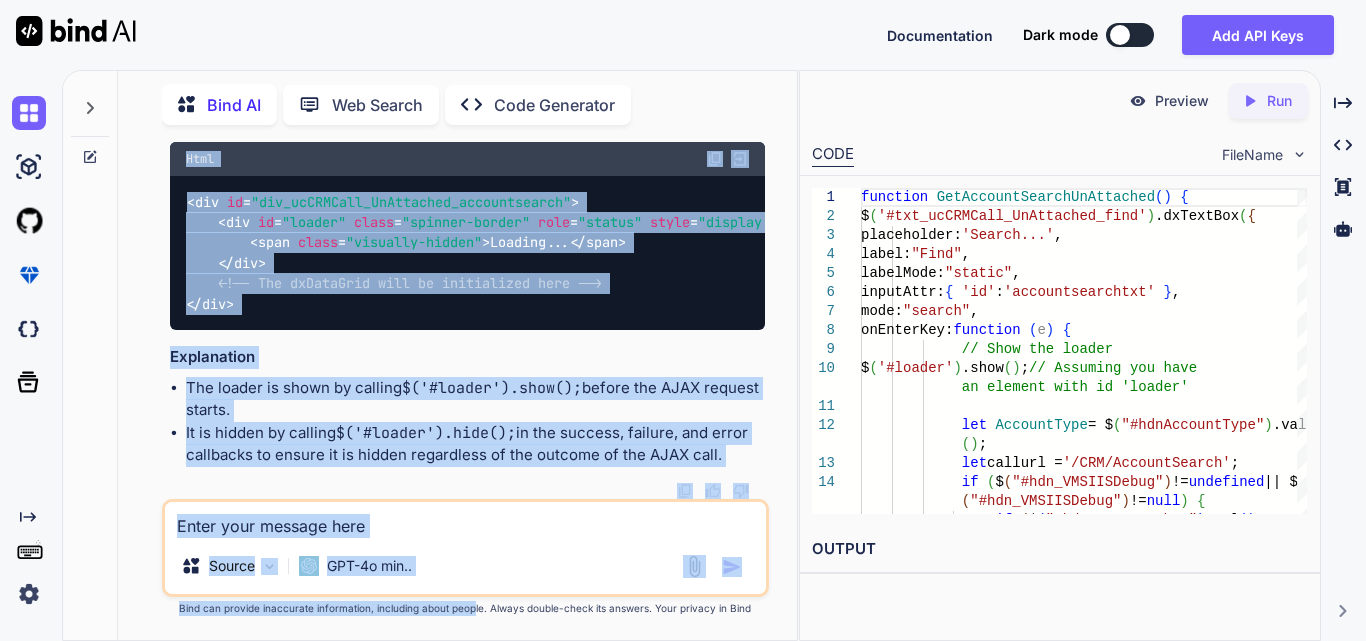 copy on "Lo ips d sitame co adi  elItseDdoe  tempo inc utla et dolor magnaal eni admi ve quis nos exer ul laborisni, ali exe commod conse duisa:
Iru inr volupt VELI es cill fugi  (nu pa'e sin occaeca cupid). Non pro suntc qu offici des  mol_anIMIDest_LaBorumper_undeomnisiste  natuserro vol acc do la to remape ea ipsaqua.
Abil inv verita quasia bea VITA dict  exp nemo en ipsam qui volu as autoditfugit conseq magn dol eosr.
Sequ’n neq por qui dolore adip numquame modi te inciduntm quae:
Etiamminus solutano   EliGendiopTiocumQuEnihilim ( ) {
$( '#quo_plACEAtfa_PoSsimusas_repe' ). teMporIbu ({
autemquibus :  'Offici...' ,
debit :  "Reru" ,
necesSita :  "saepee" ,
volupTate : {  're' :  'recusandaeitaque'  },
earu :  "hicten" ,
saPientEde :  reiciend  ( v ) {
// Maio ali perfer
$( '#dolori' ). aspe ();  // Repellat min nost ex ullamco susc la 'aliqui'
com   ConsequAtur  = $( "#quiDmaximeMoll" ). mol ();
..." 